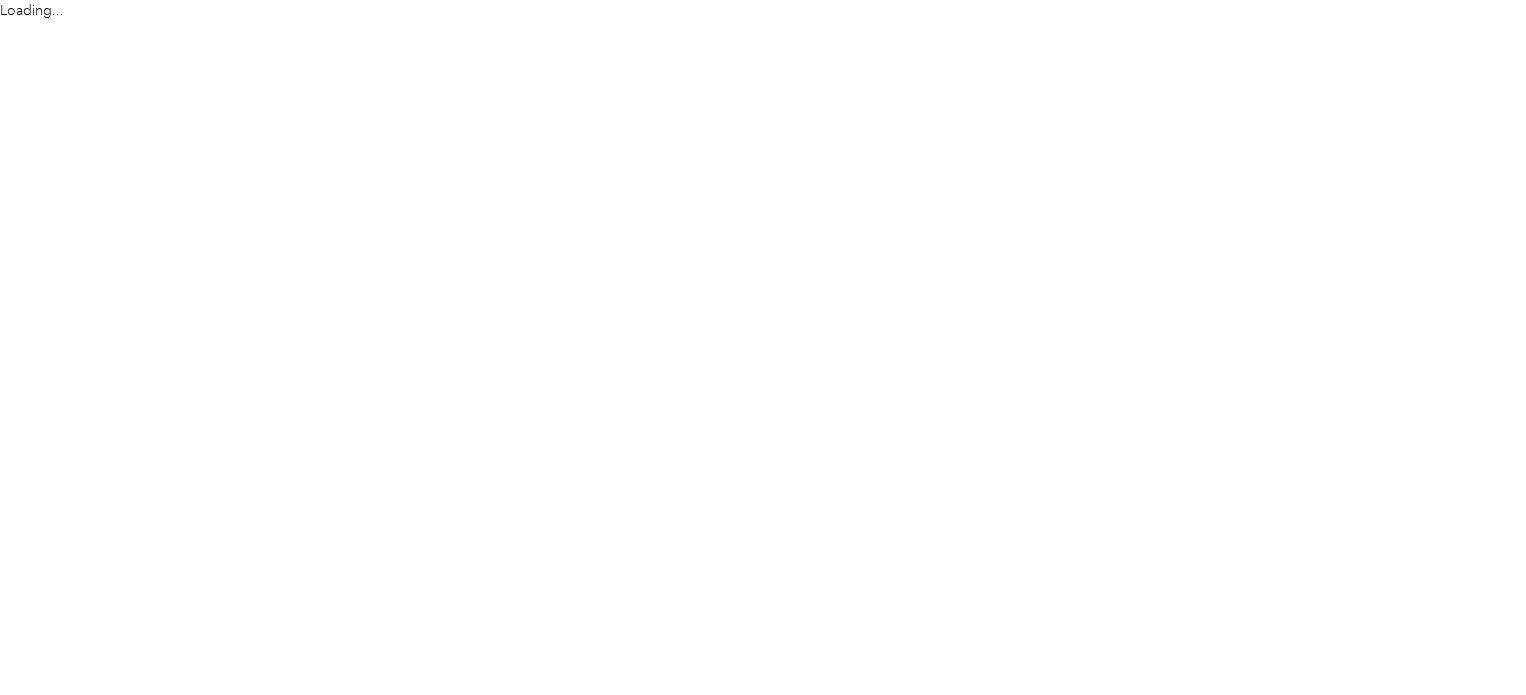 scroll, scrollTop: 0, scrollLeft: 0, axis: both 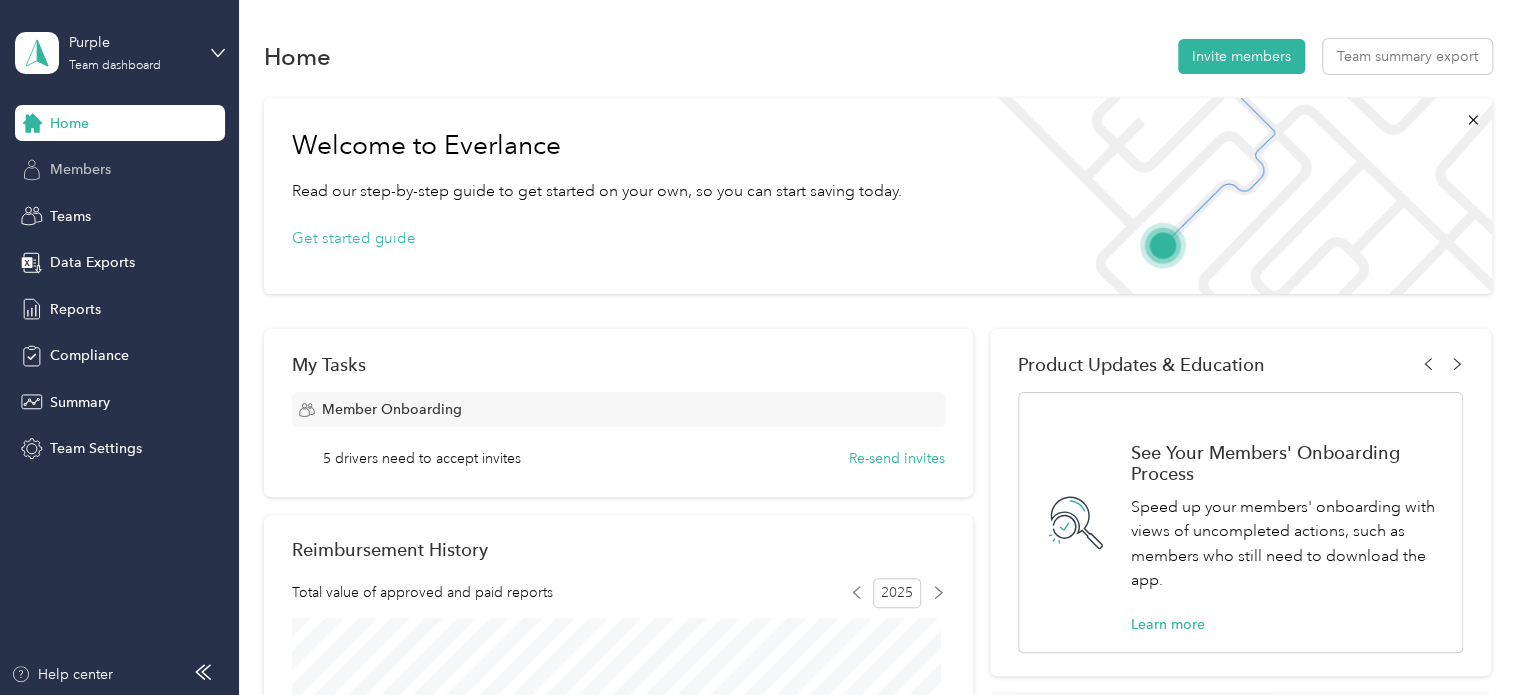 click on "Members" at bounding box center (80, 169) 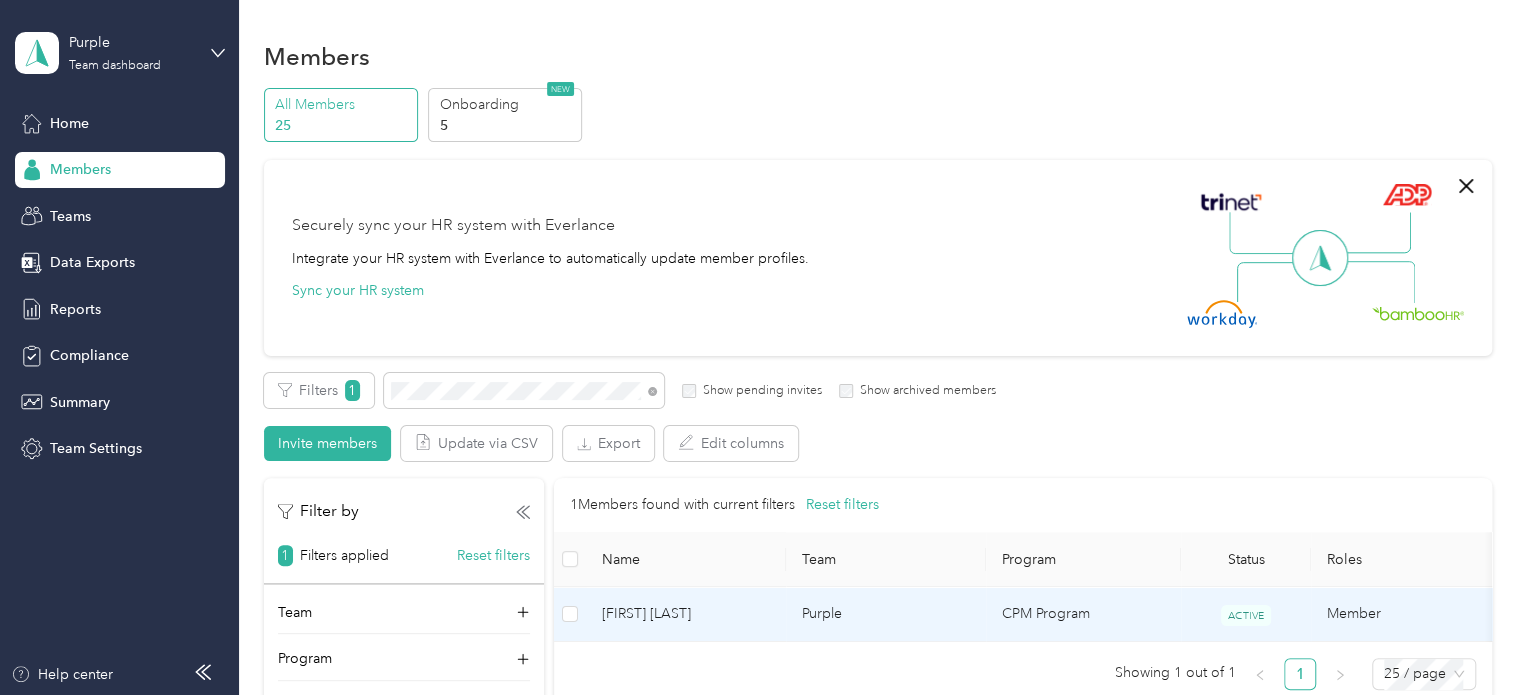 click on "[FIRST] [LAST]" at bounding box center (686, 614) 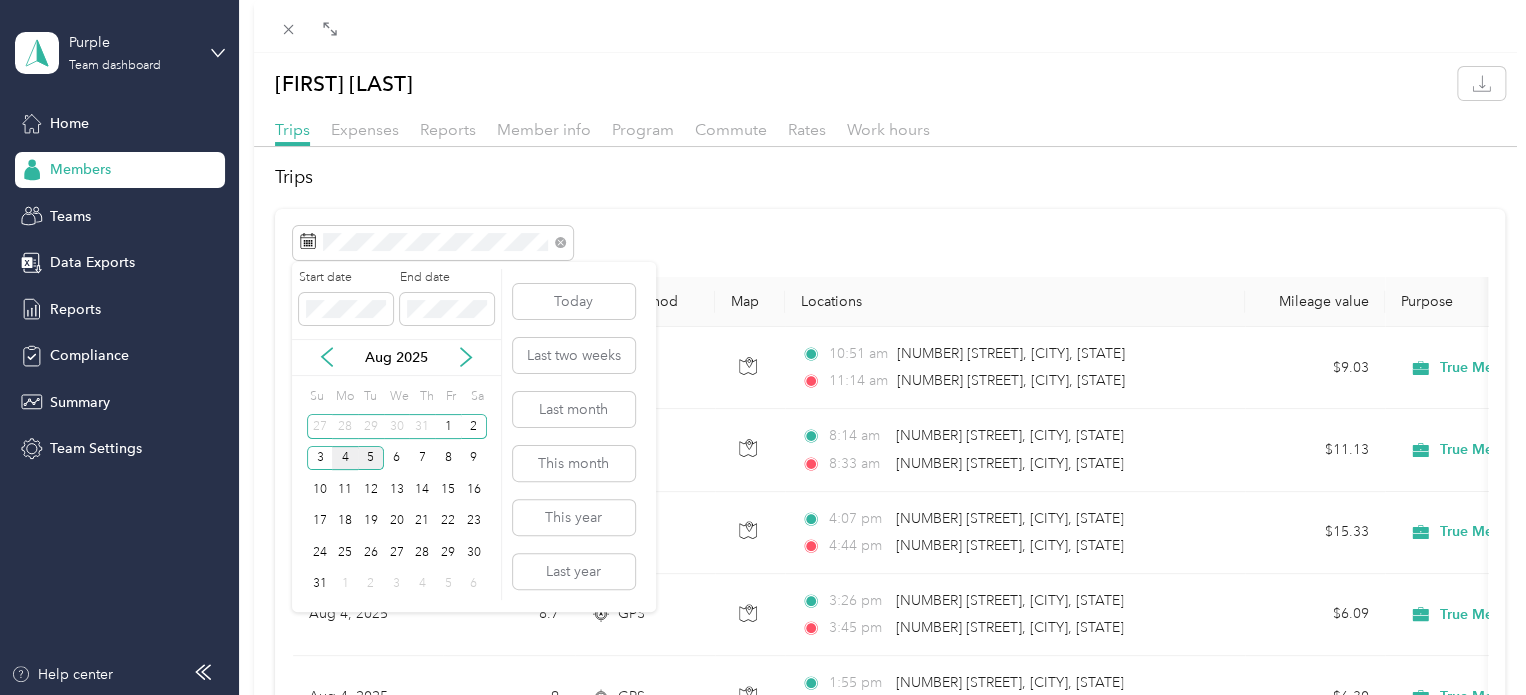click on "4" at bounding box center (345, 458) 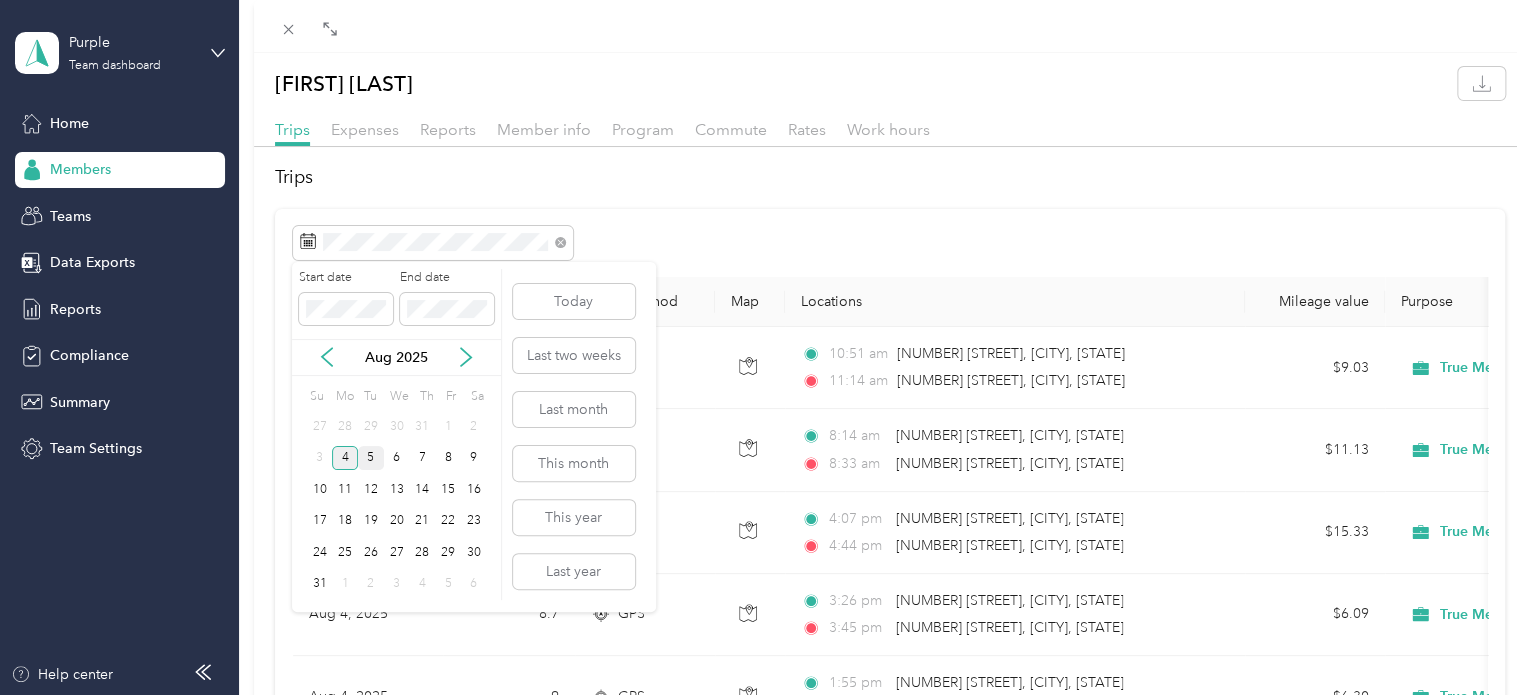 click on "4" at bounding box center [345, 458] 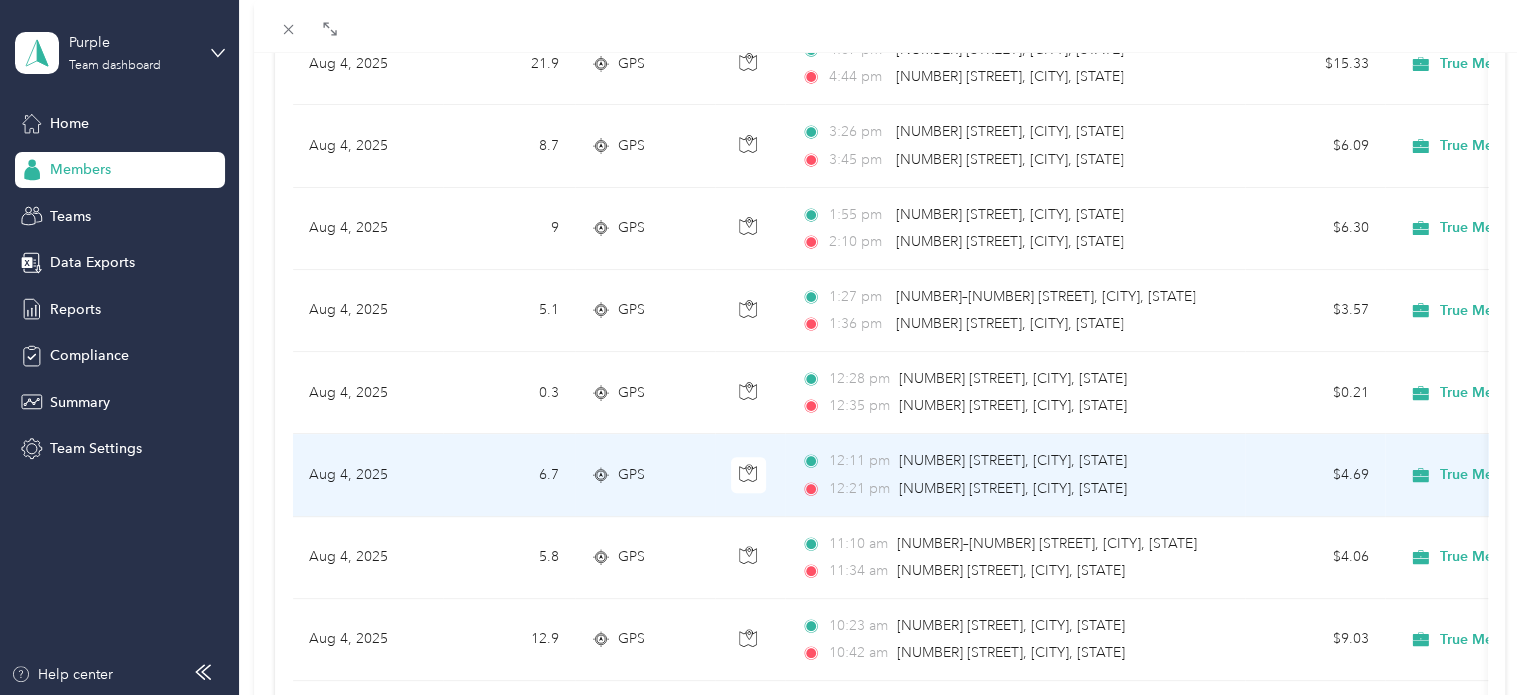 scroll, scrollTop: 0, scrollLeft: 0, axis: both 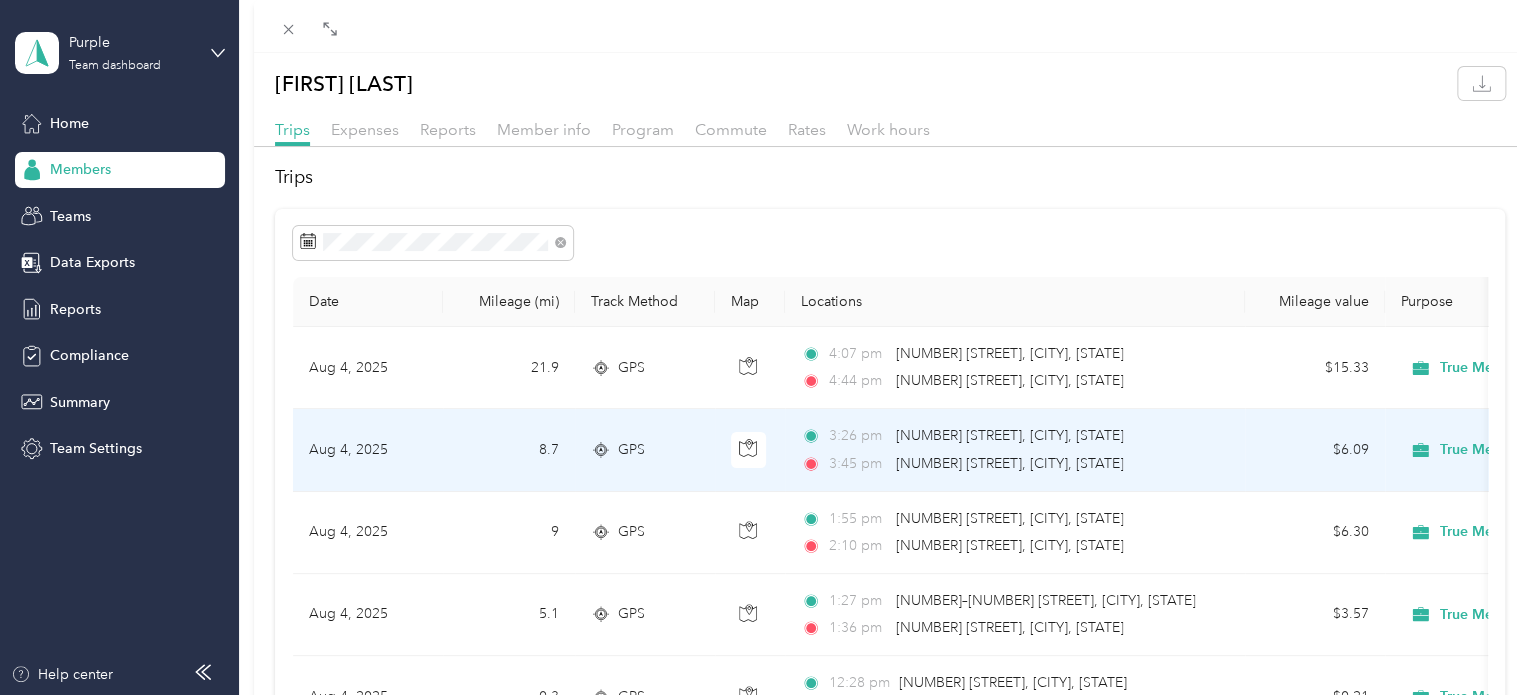 click on "8.7" at bounding box center (509, 450) 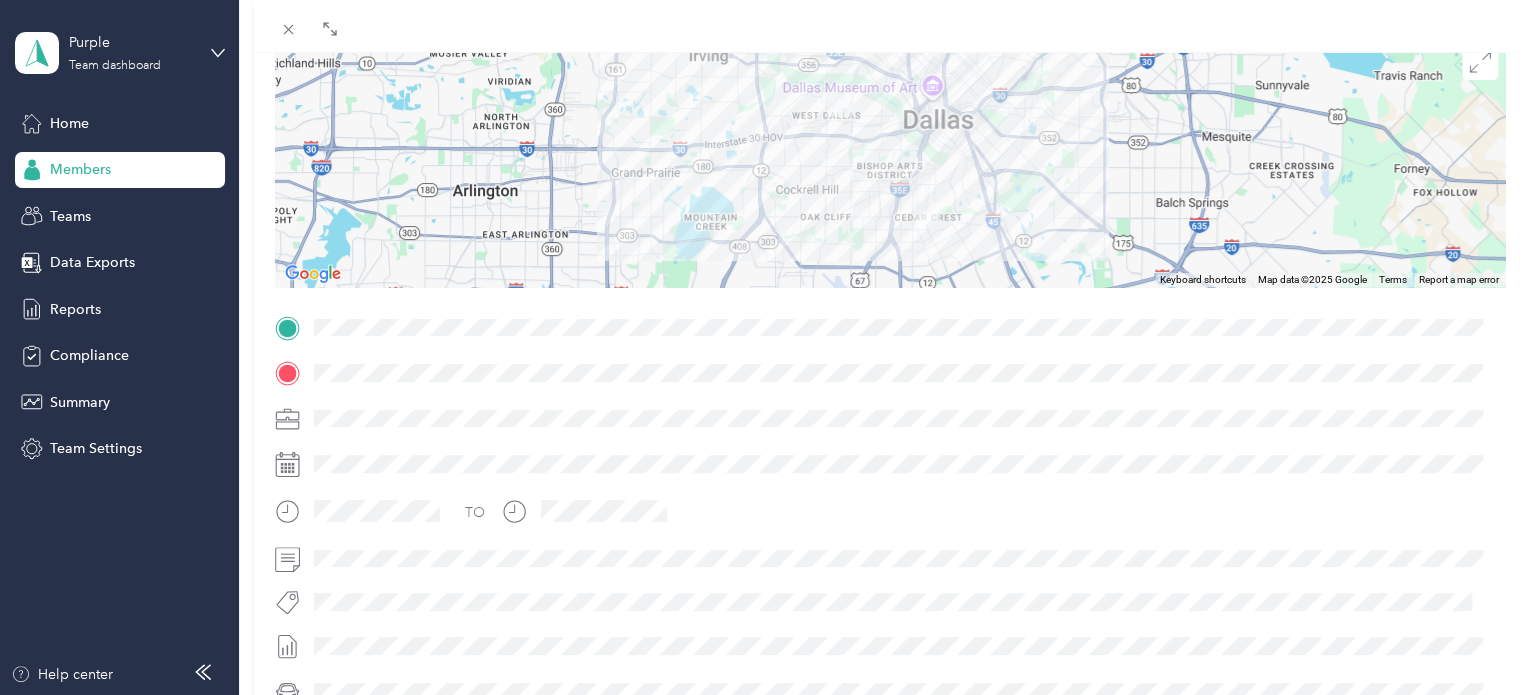 scroll, scrollTop: 200, scrollLeft: 0, axis: vertical 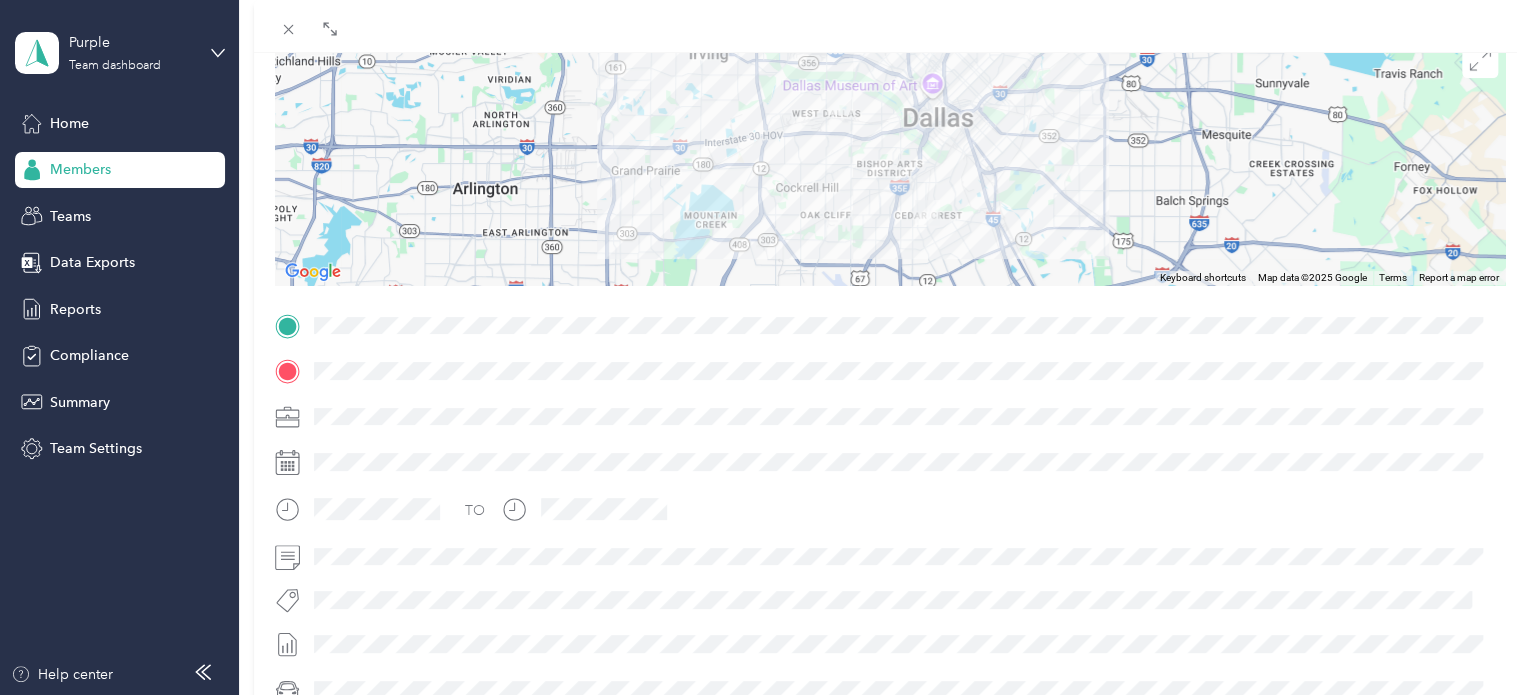 click on "BACK [FIRST] [LAST] Trips Trip details Trip details This trip cannot be edited because it is either under review, approved, or paid. Contact your Team Manager to edit it. 8.7 Miles 6.09 Value  ← Move left → Move right ↑ Move up ↓ Move down + Zoom in - Zoom out Home Jump left by 75% End Jump right by 75% Page Up Jump up by 75% Page Down Jump down by 75% Keyboard shortcuts Map Data Map data ©2025 Google Map data ©2025 Google 5 km  Click to toggle between metric and imperial units Terms Report a map error TO" at bounding box center [763, 347] 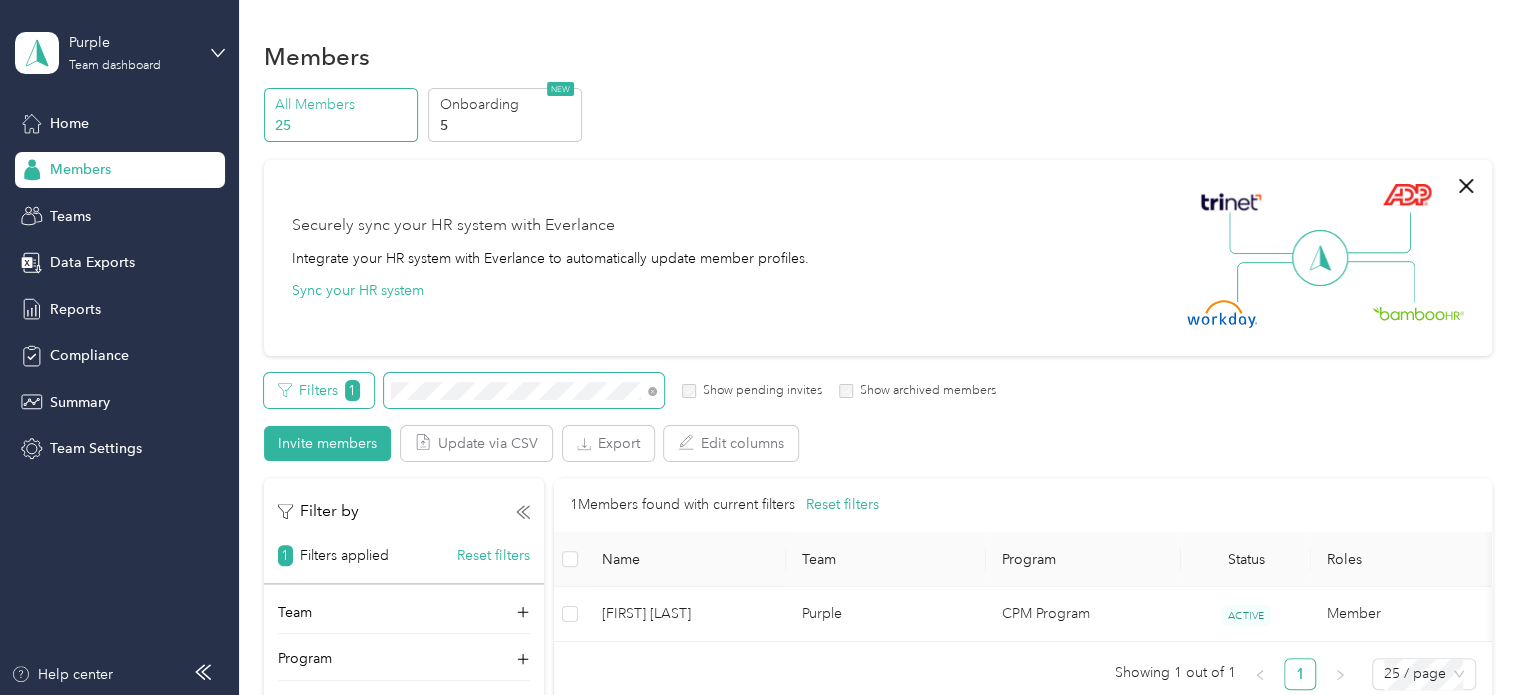 click on "Filters 1 Show pending invites Show archived members" at bounding box center [630, 390] 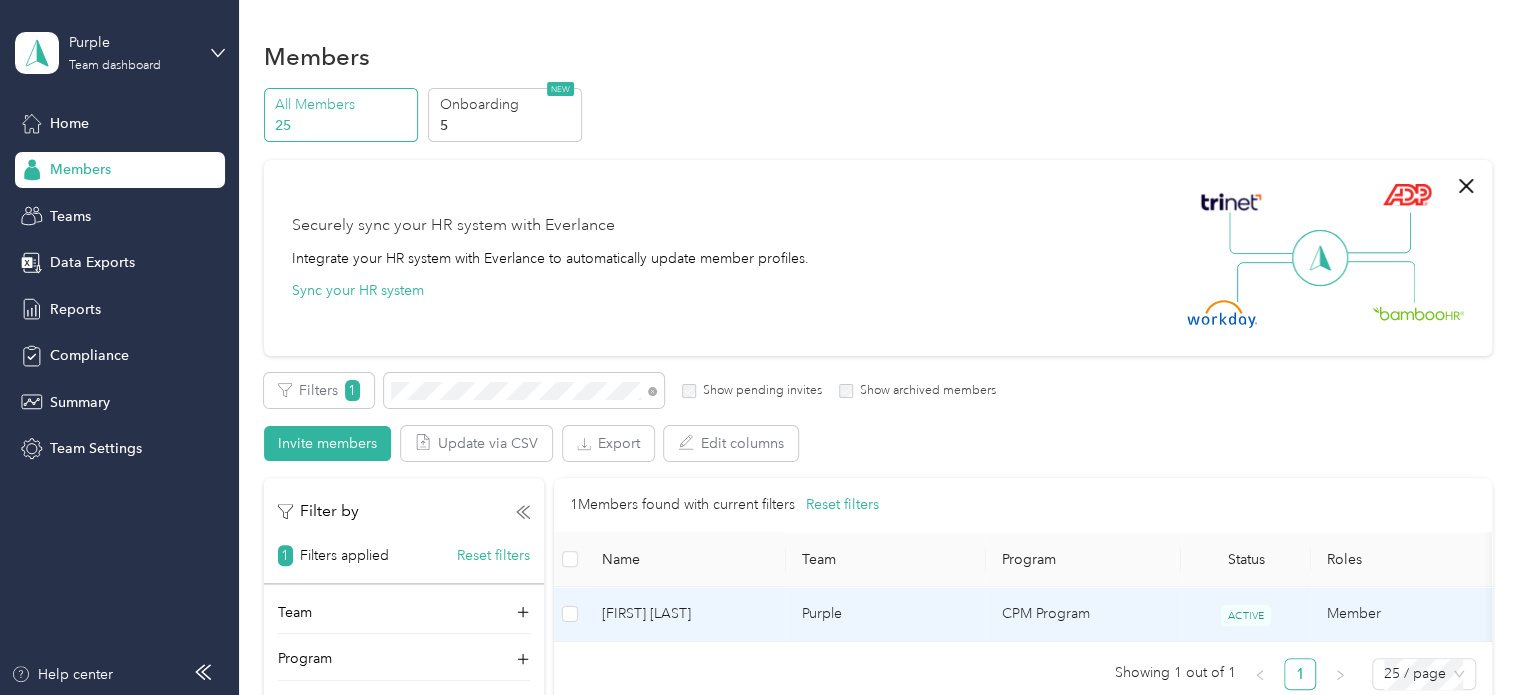 click on "[FIRST] [LAST]" at bounding box center (686, 614) 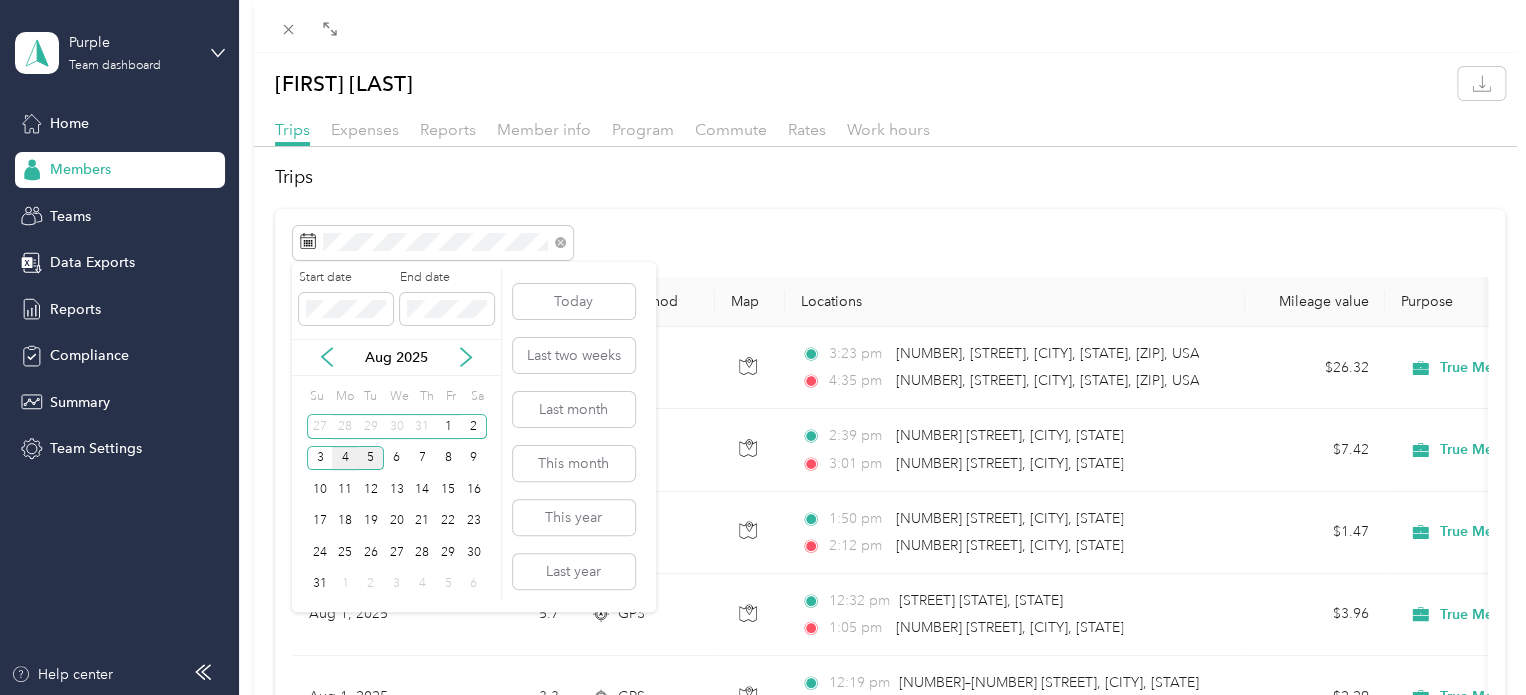 click on "4" at bounding box center (345, 458) 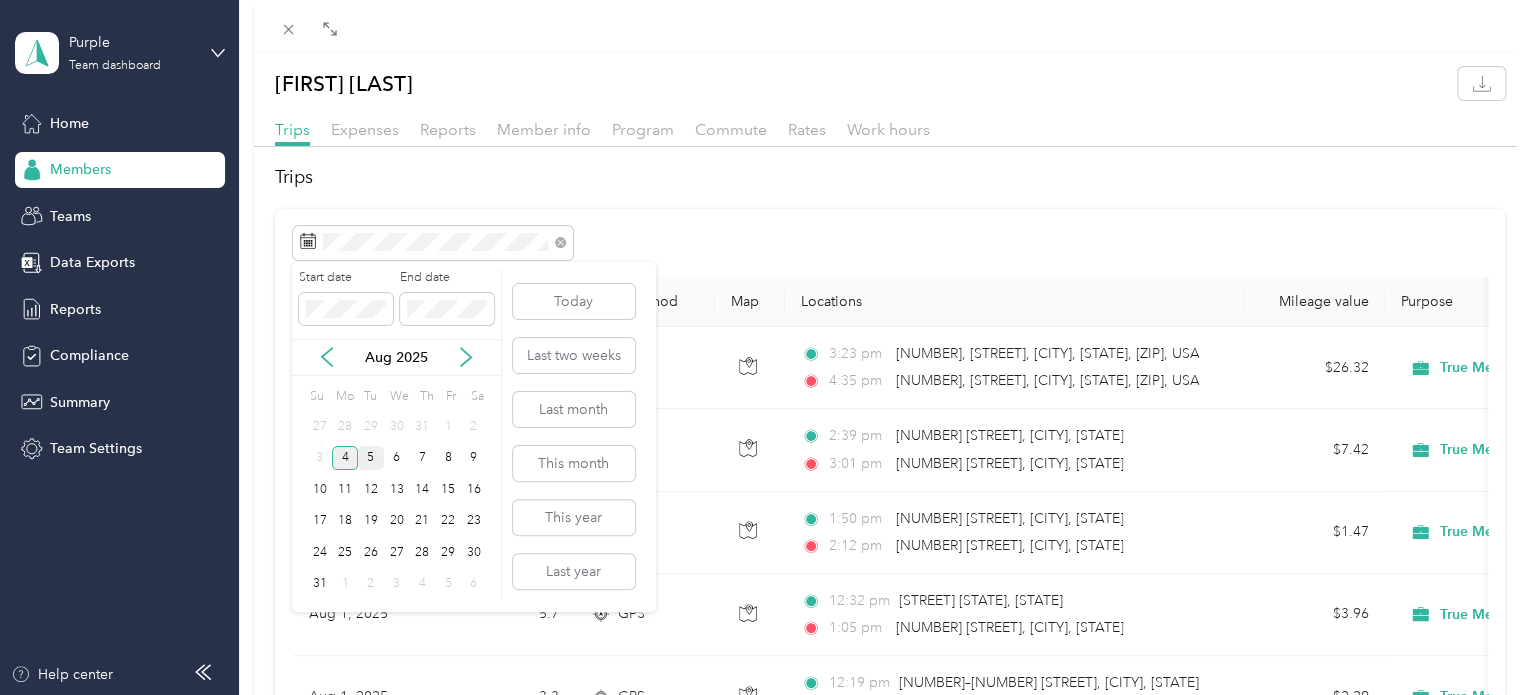 click on "4" at bounding box center (345, 458) 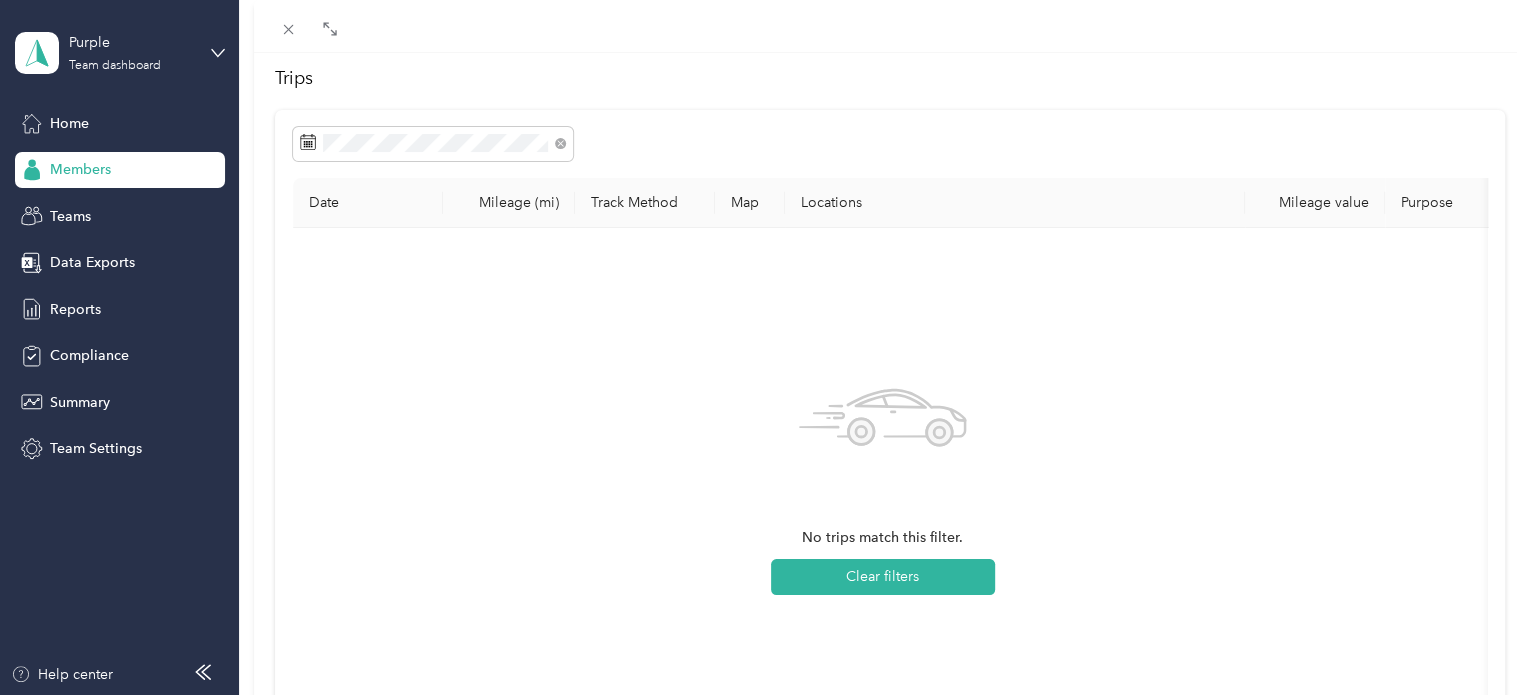 scroll, scrollTop: 100, scrollLeft: 0, axis: vertical 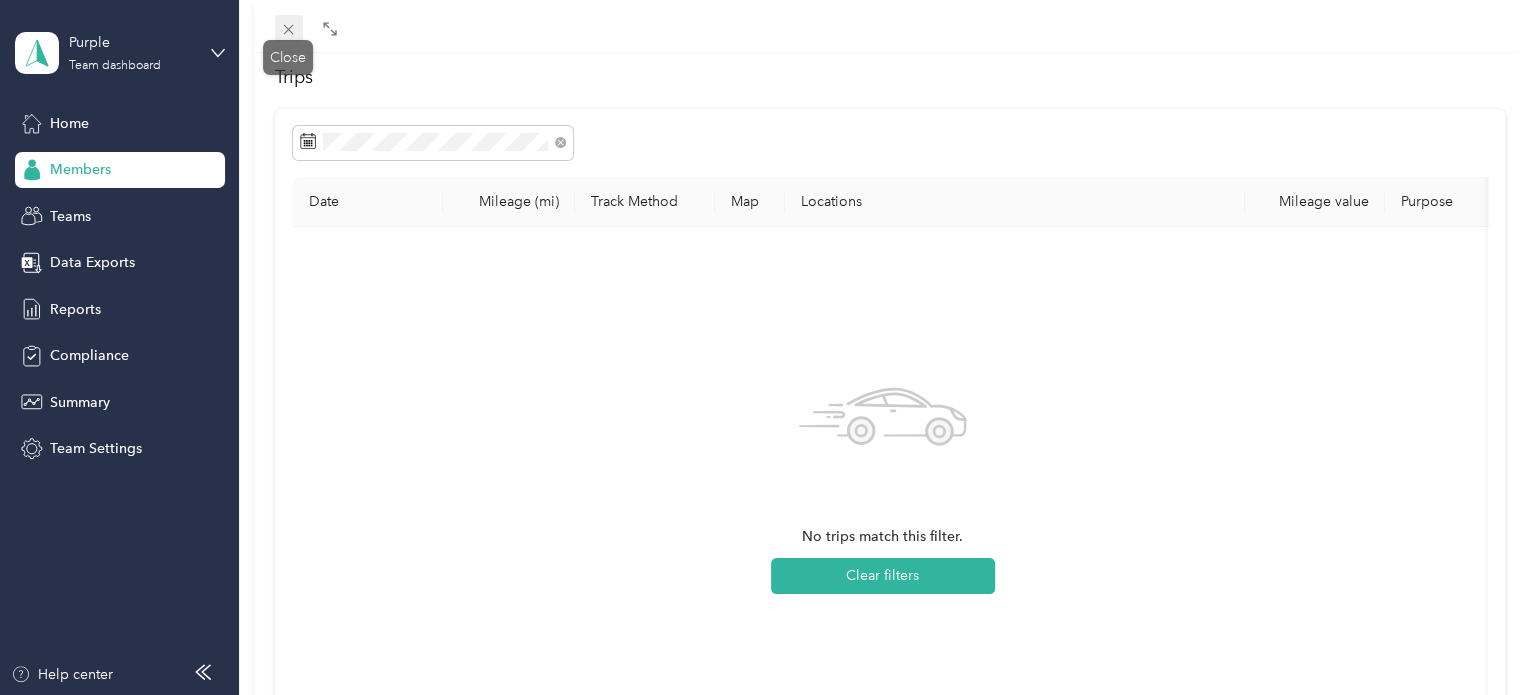 click 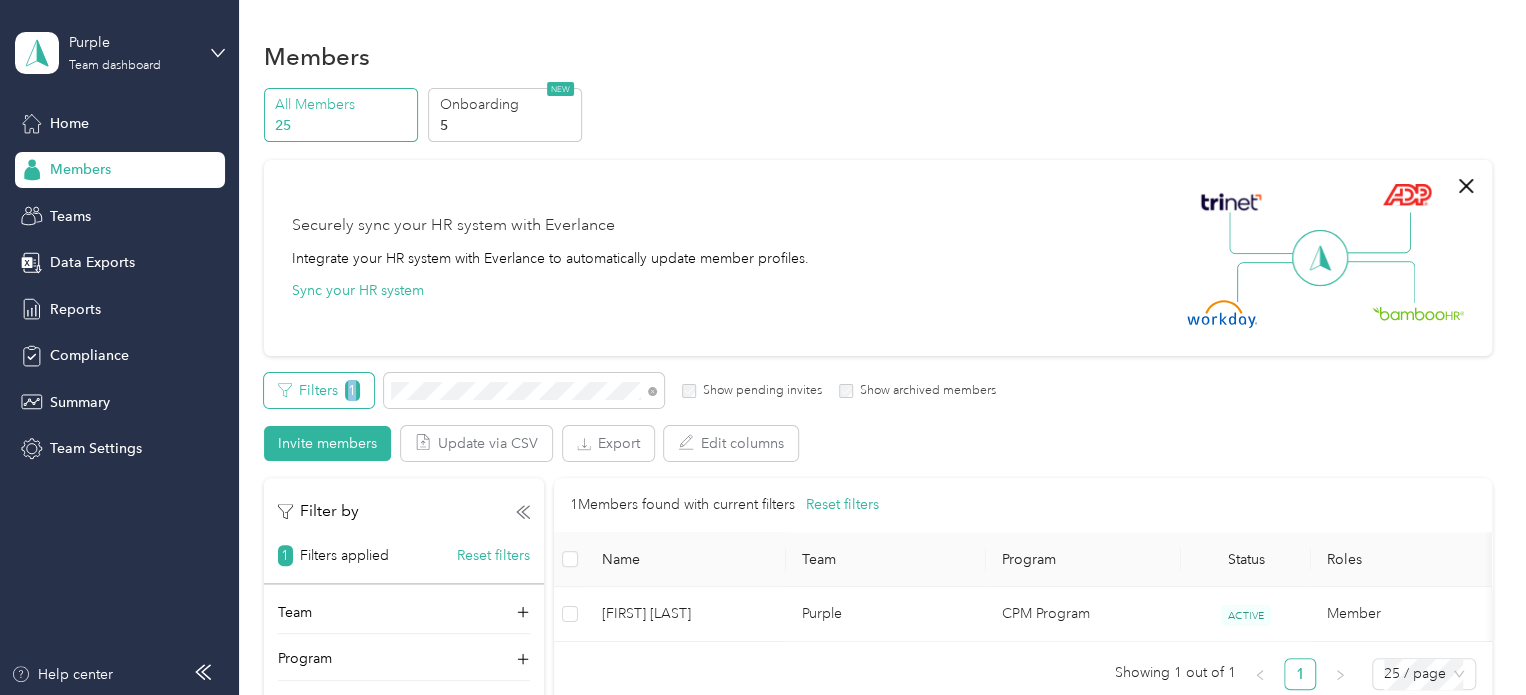 drag, startPoint x: 384, startPoint y: 395, endPoint x: 333, endPoint y: 399, distance: 51.156624 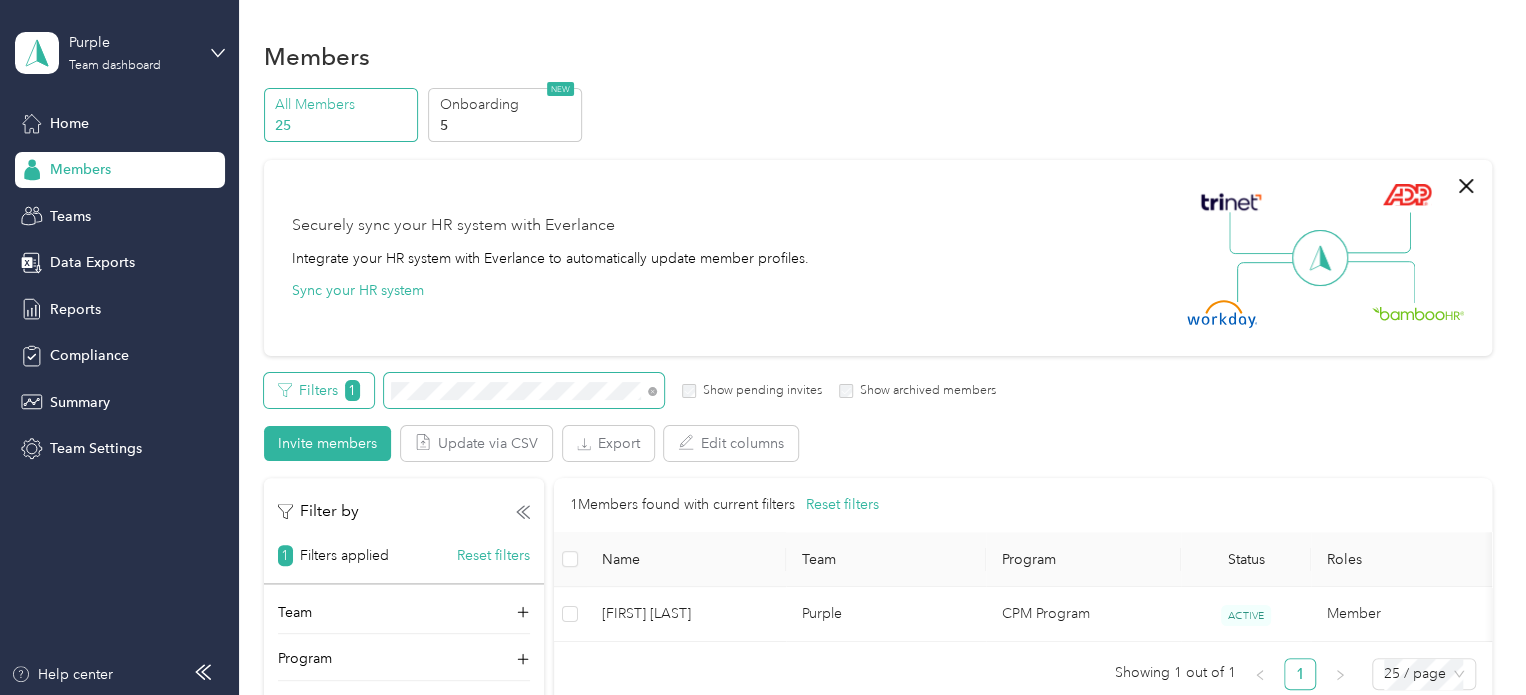 click on "Filters 1 Show pending invites Show archived members" at bounding box center (630, 390) 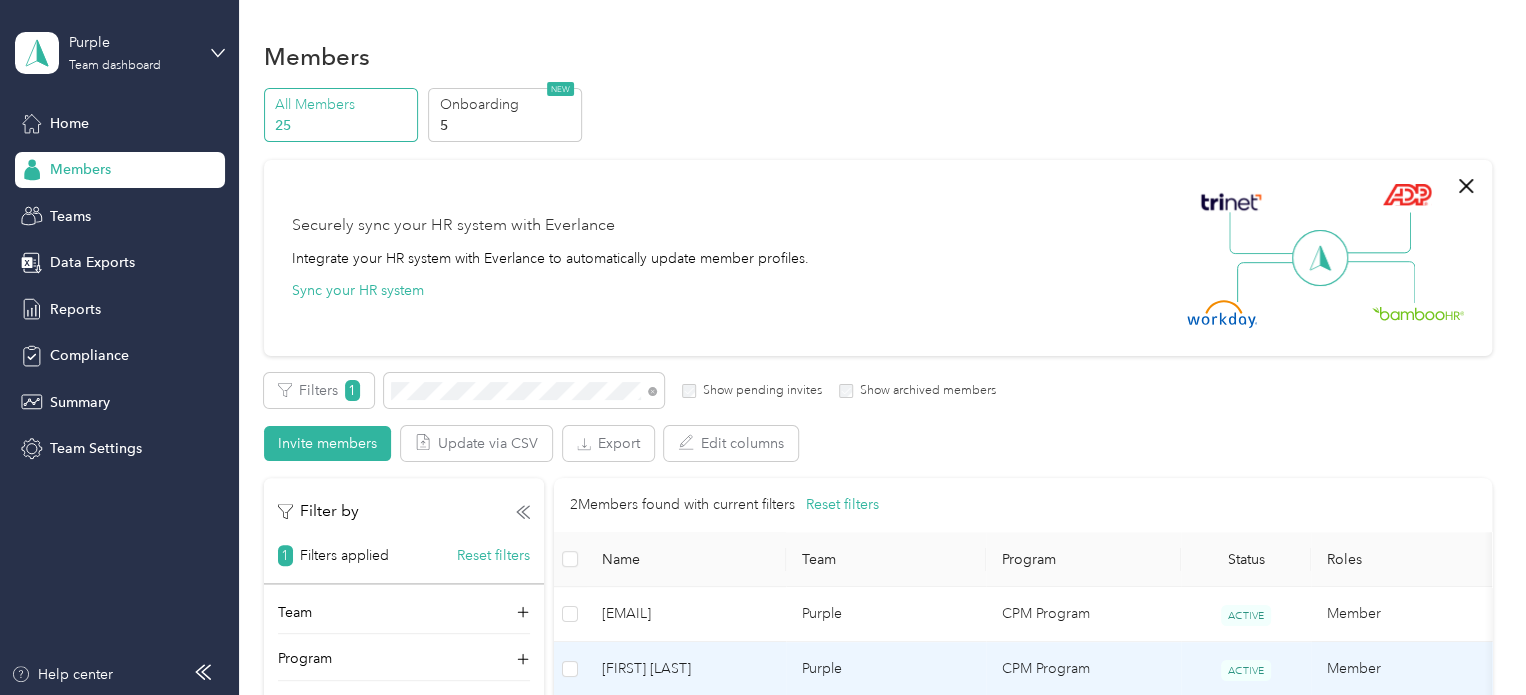 click on "[FIRST] [LAST]" at bounding box center (686, 669) 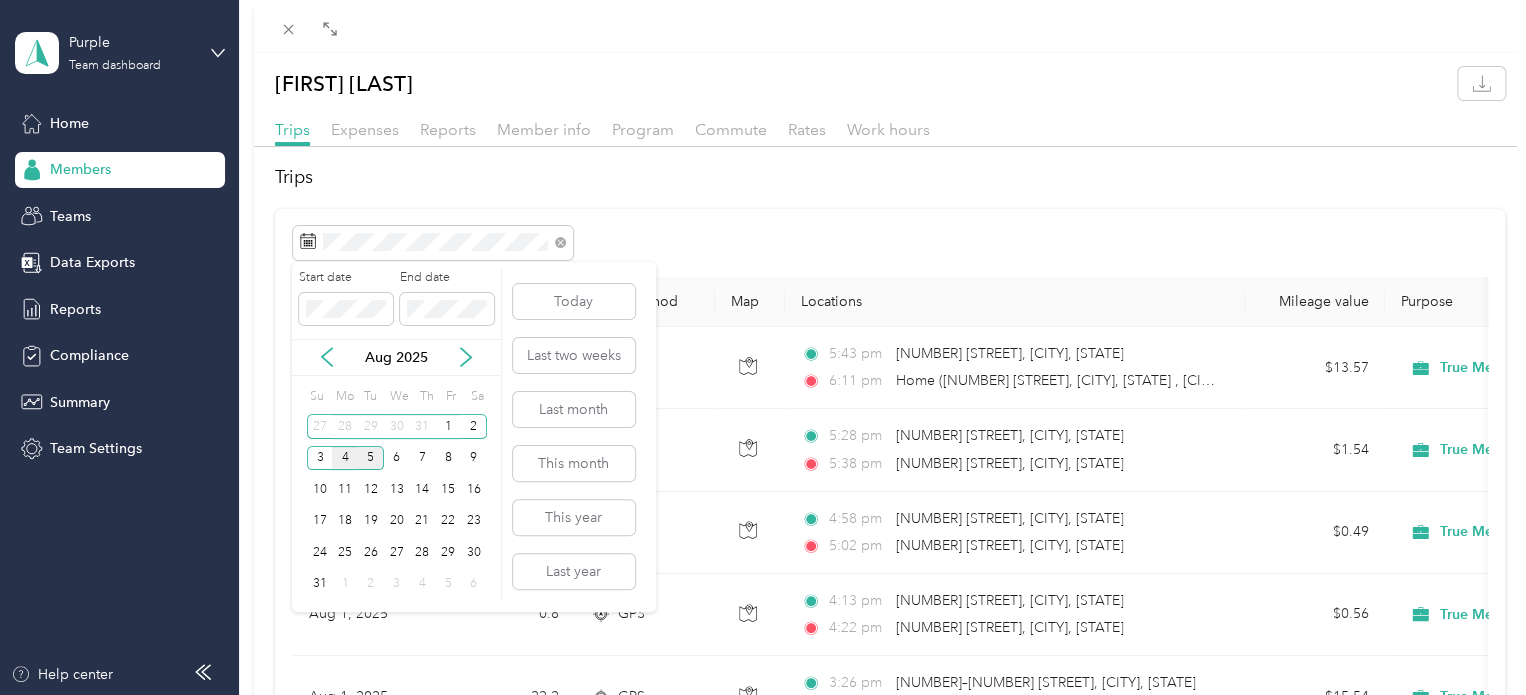 click on "4" at bounding box center [345, 458] 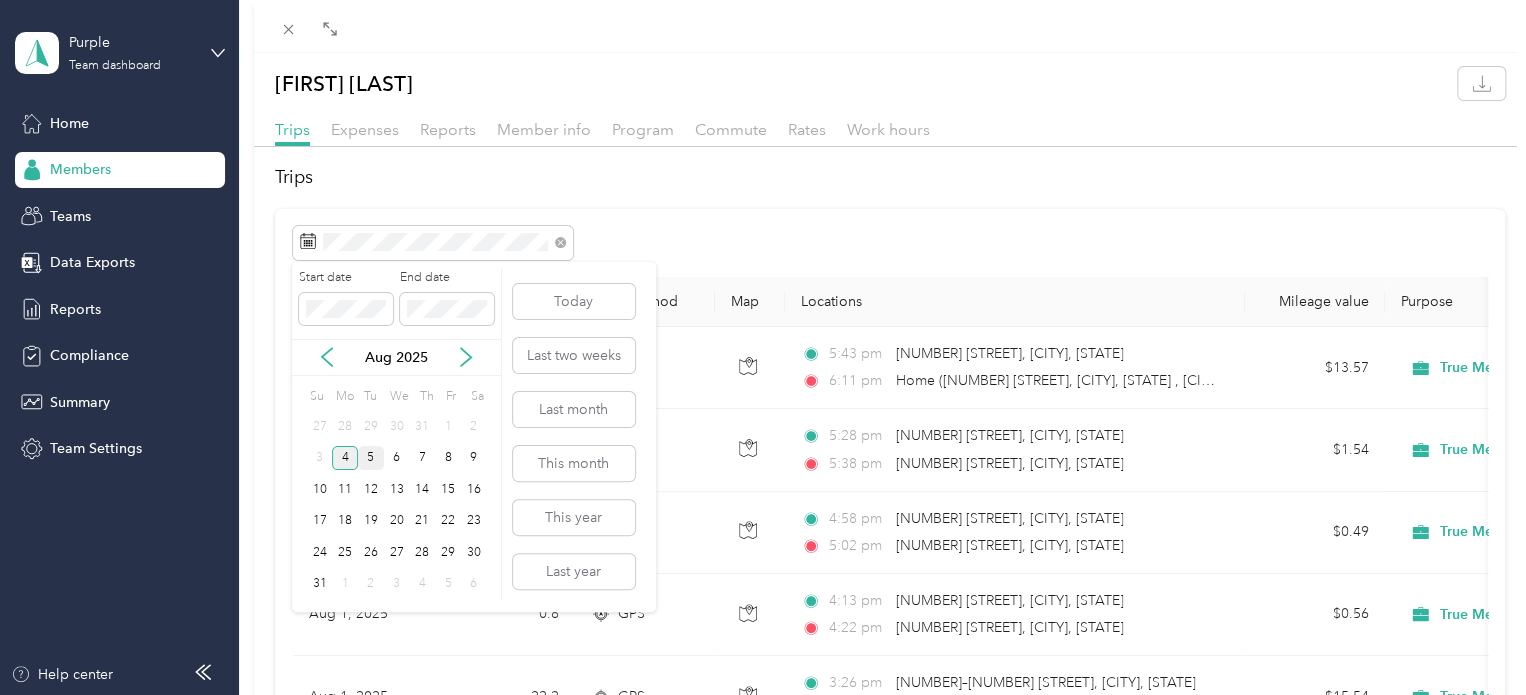 click on "4" at bounding box center [345, 458] 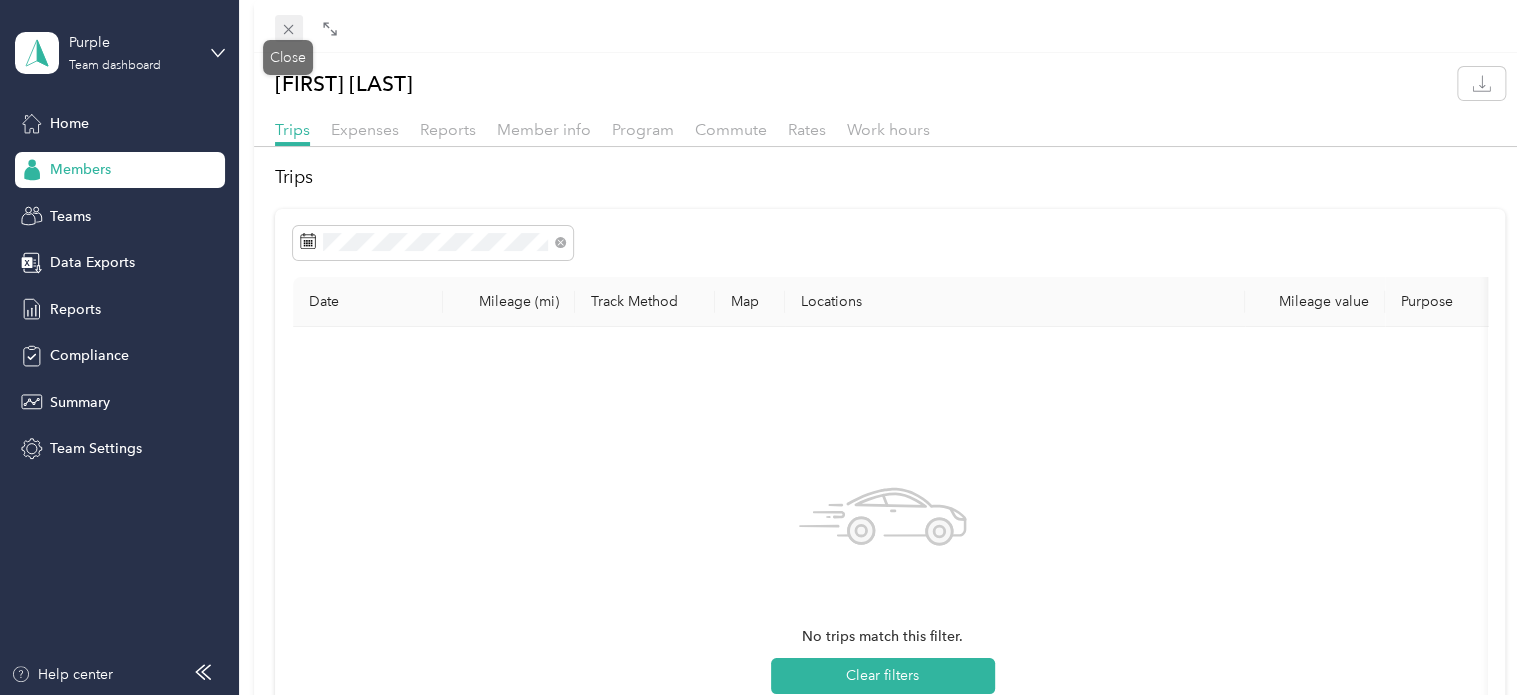 click at bounding box center [289, 29] 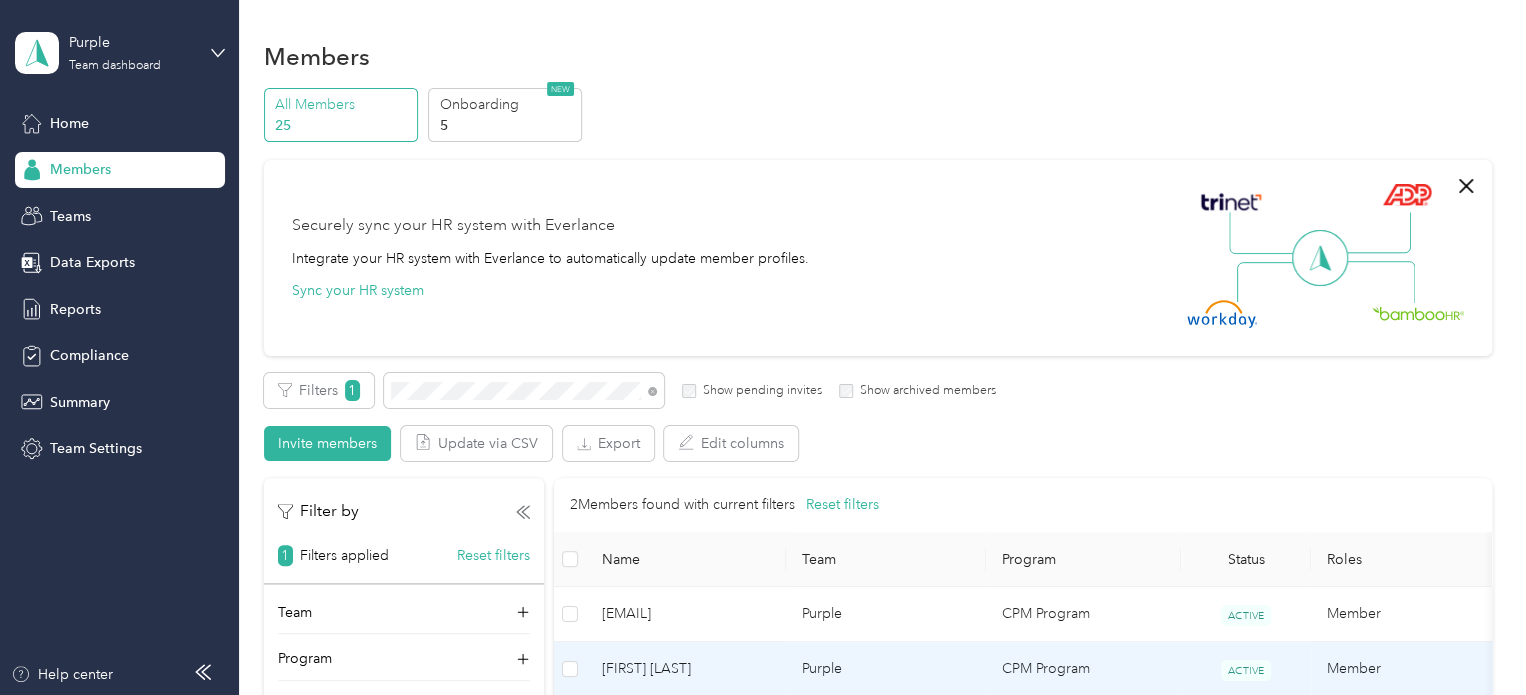 click on "[FIRST] [LAST]" at bounding box center [686, 669] 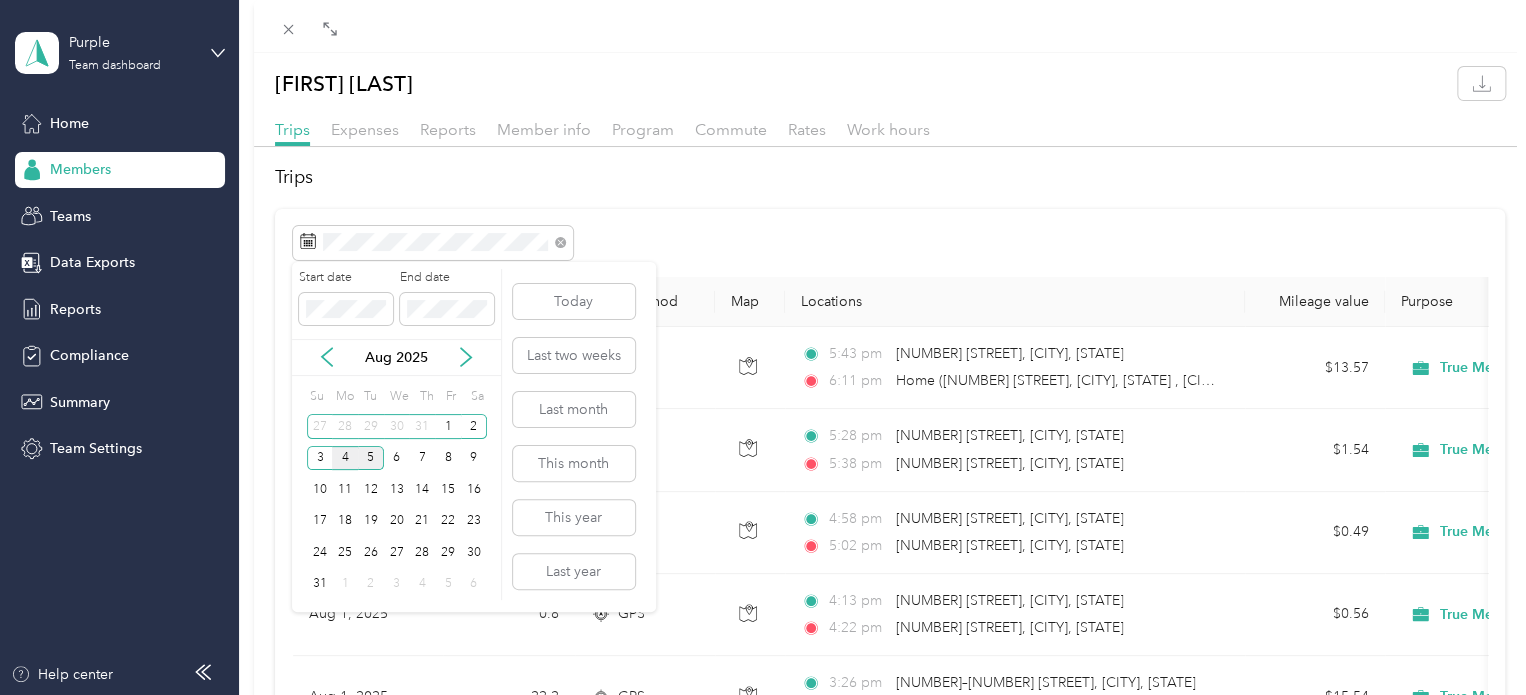 click on "4" at bounding box center [345, 458] 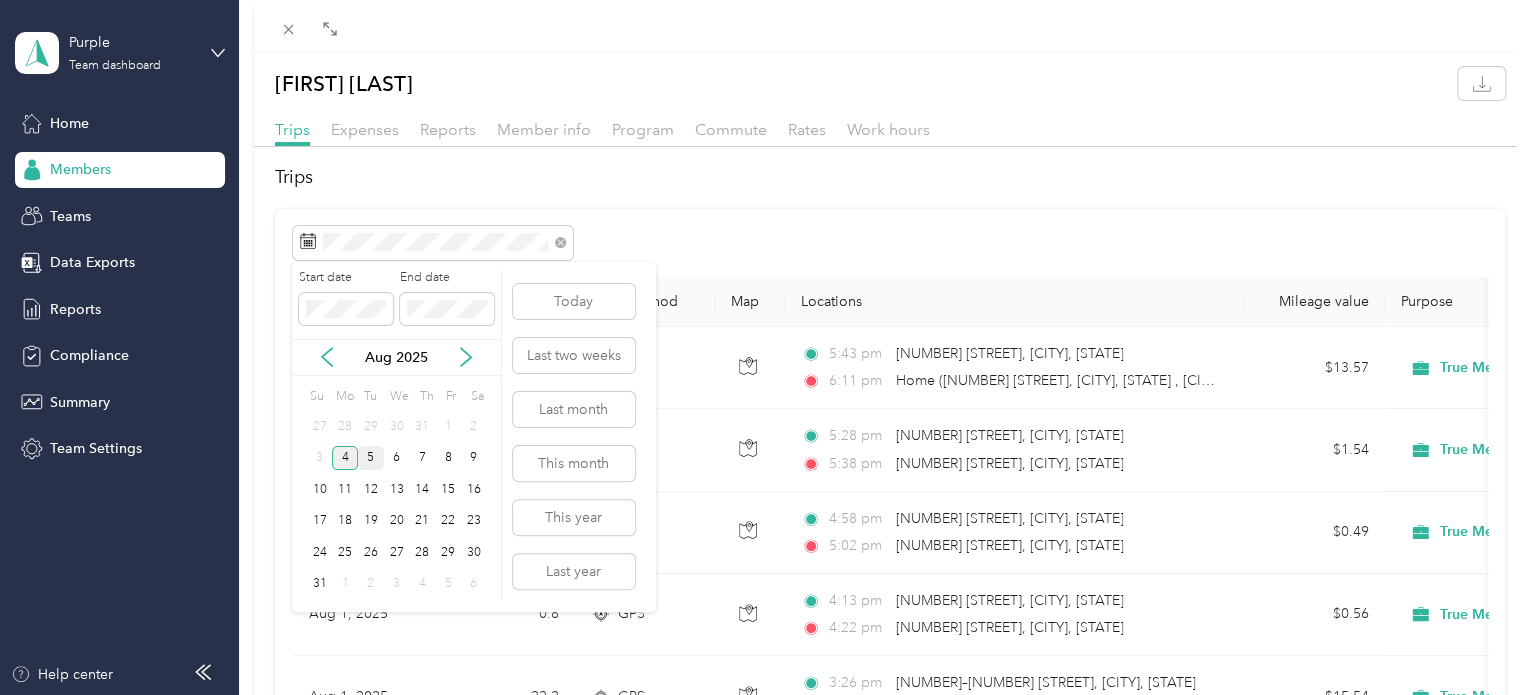 click on "4" at bounding box center [345, 458] 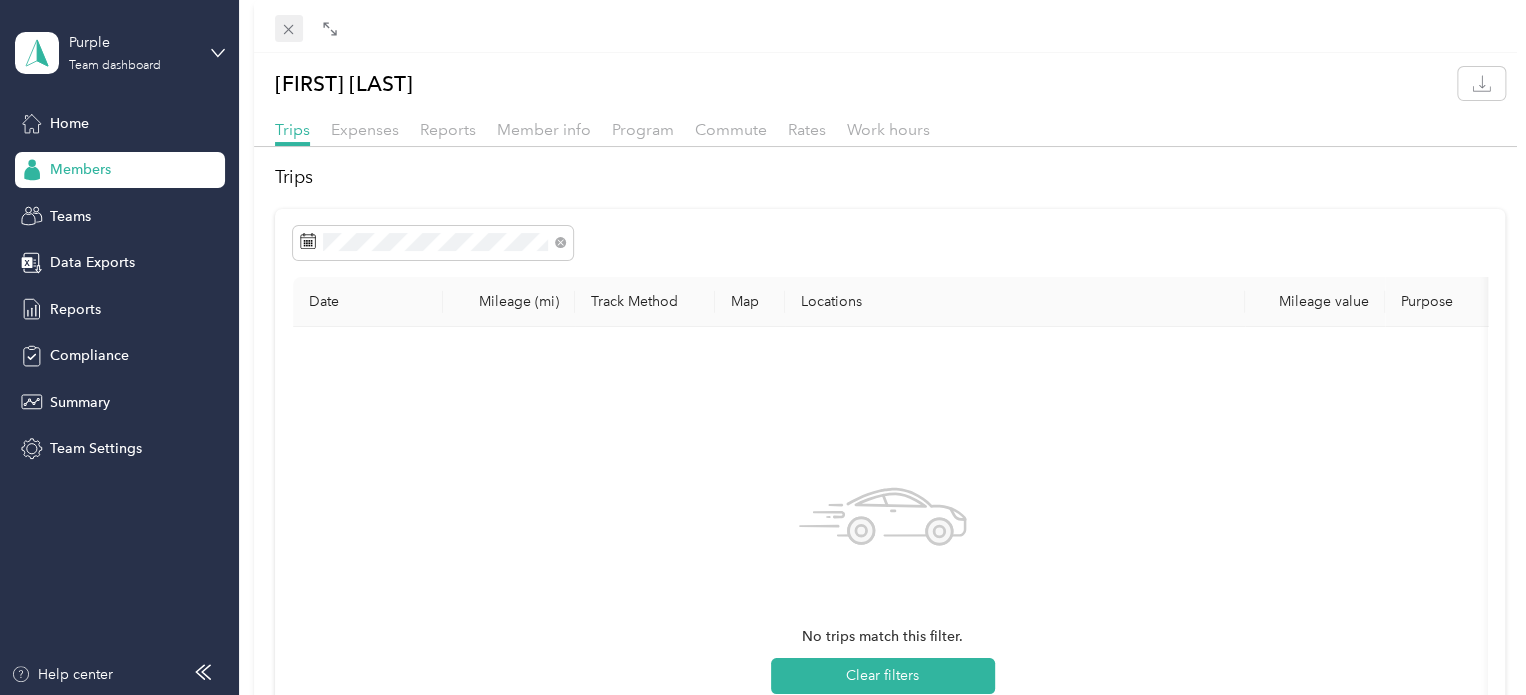 click 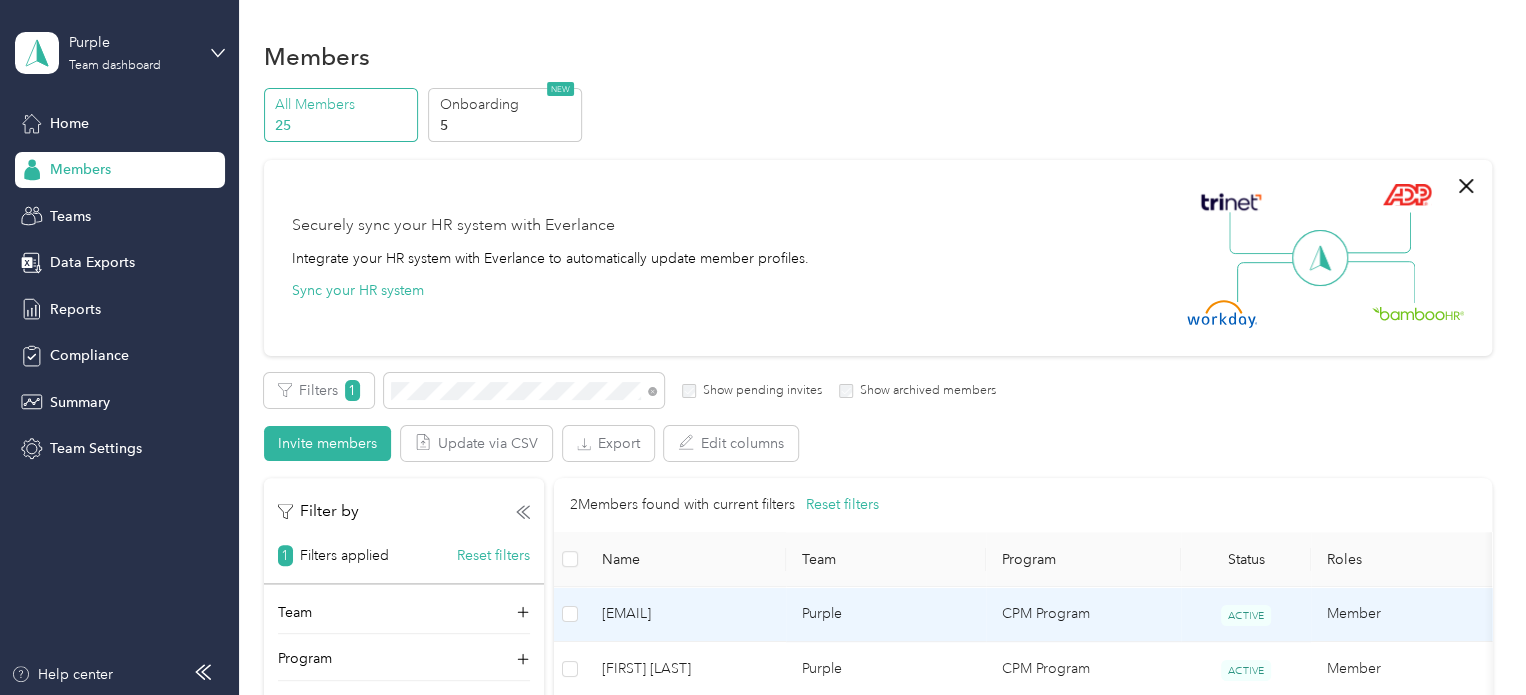 click on "[EMAIL]" at bounding box center (686, 614) 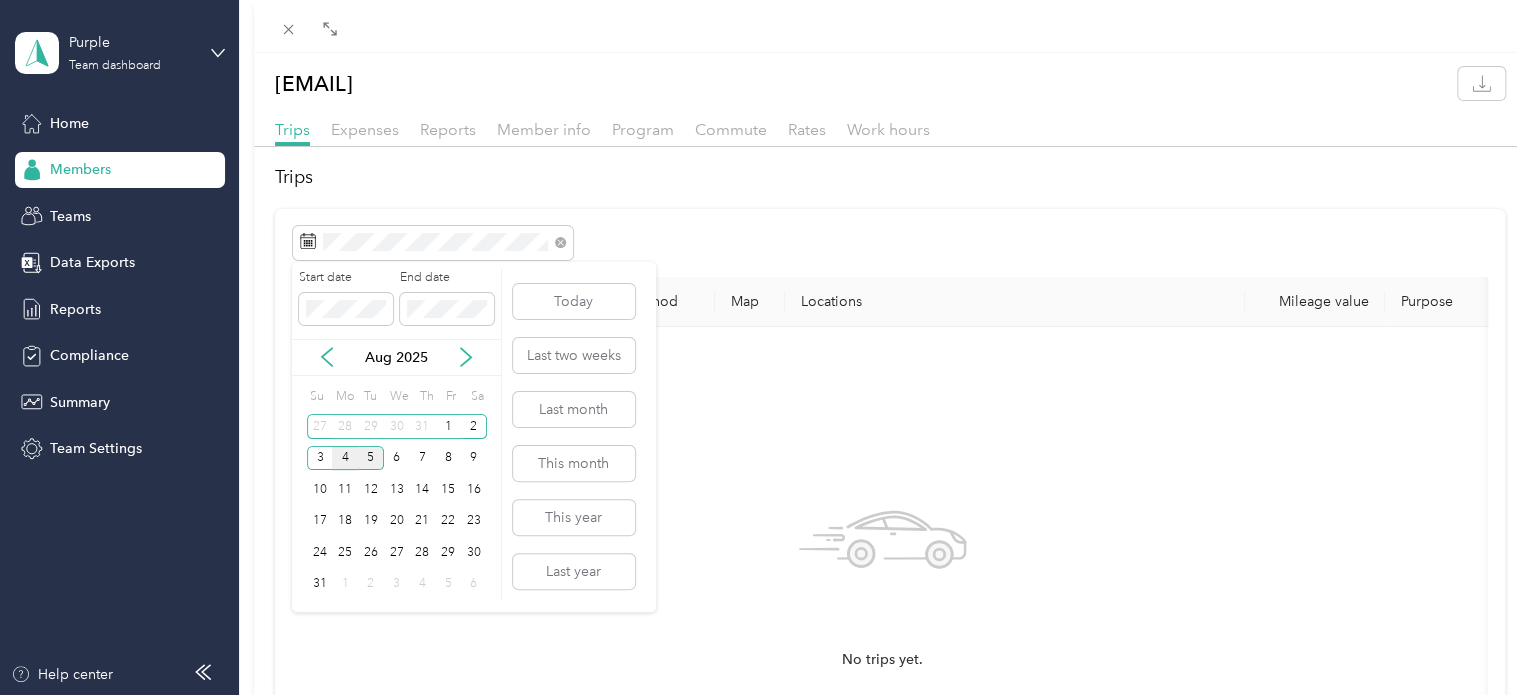 click on "4" at bounding box center [345, 458] 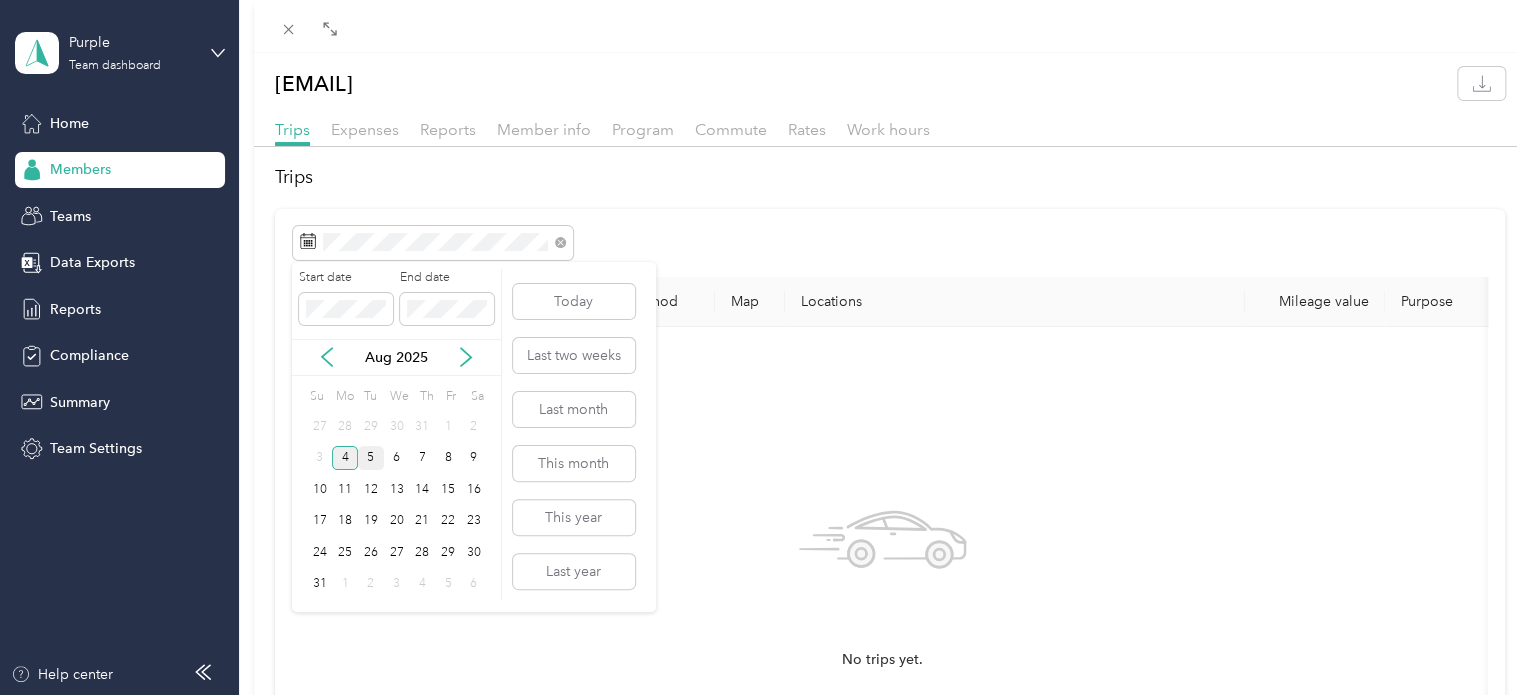 click on "4" at bounding box center [345, 458] 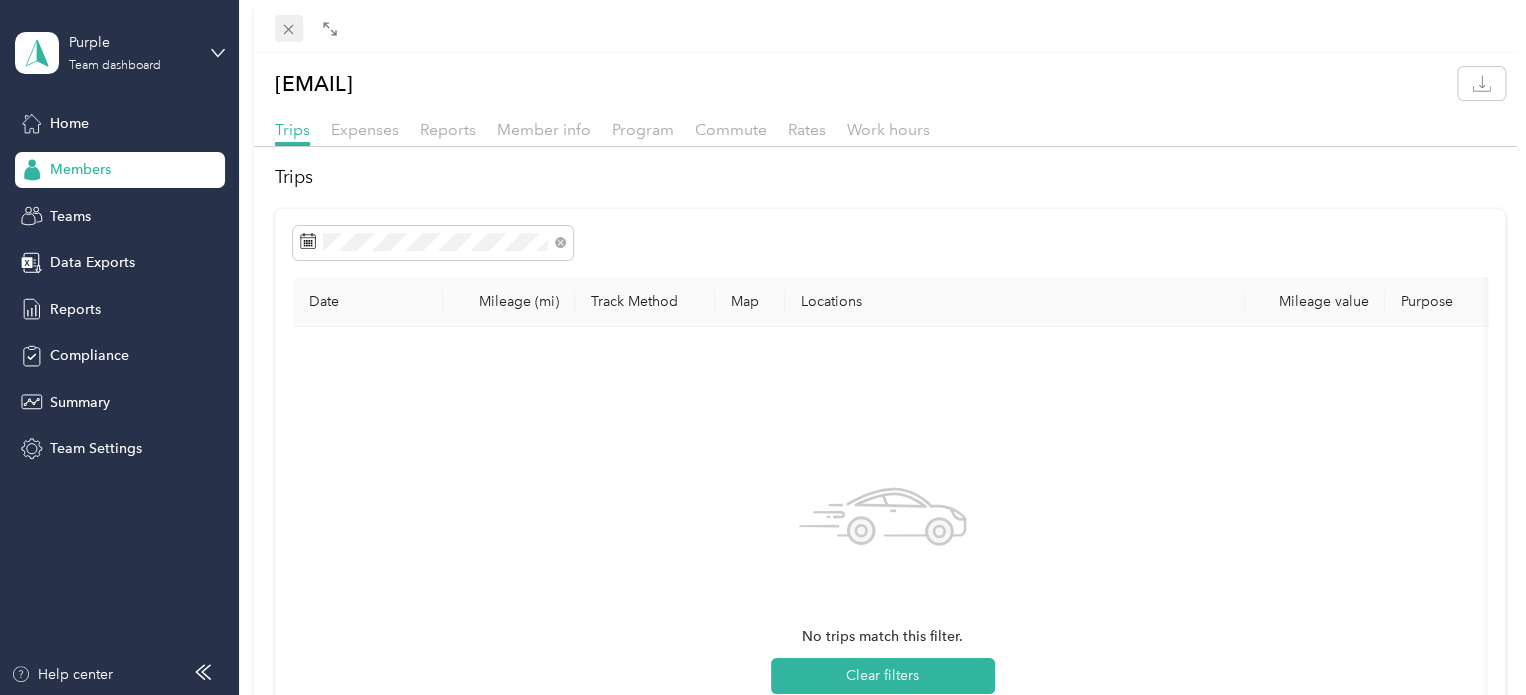 click 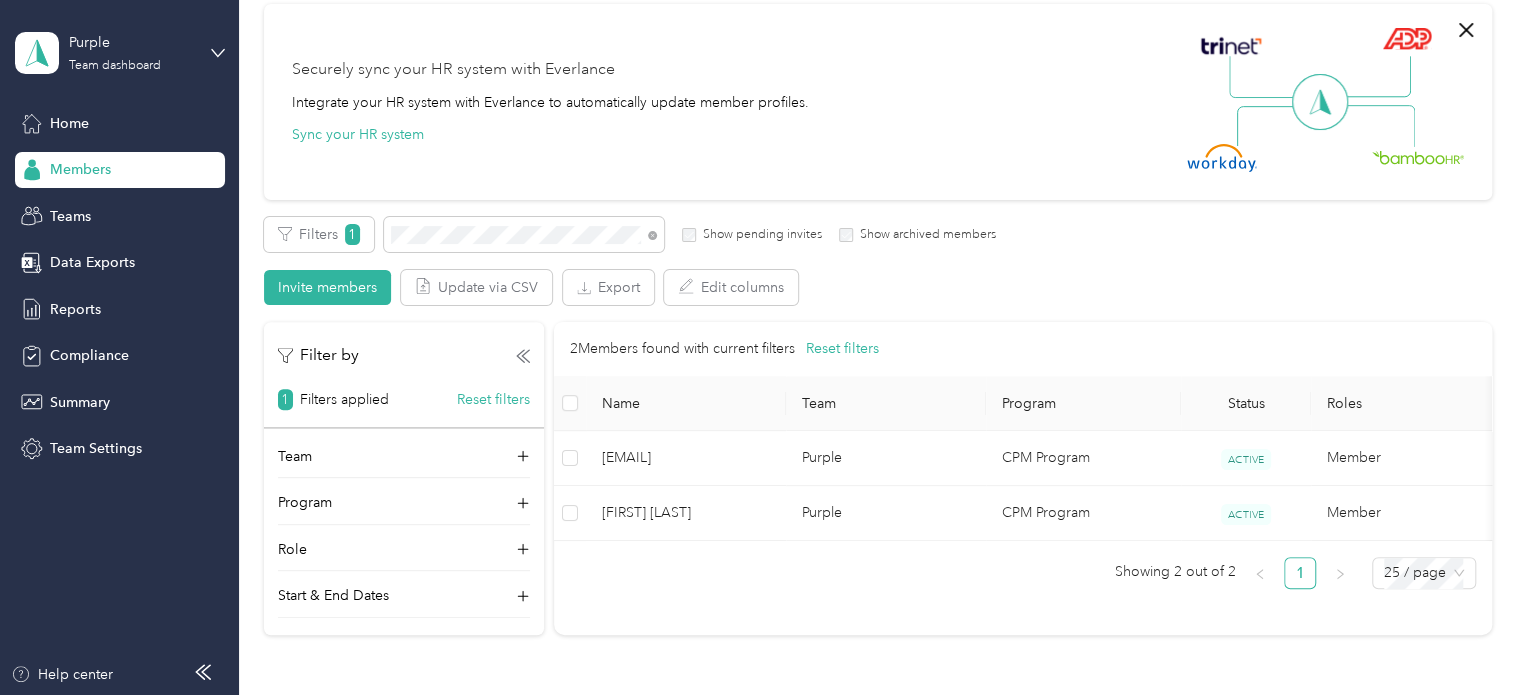 scroll, scrollTop: 300, scrollLeft: 0, axis: vertical 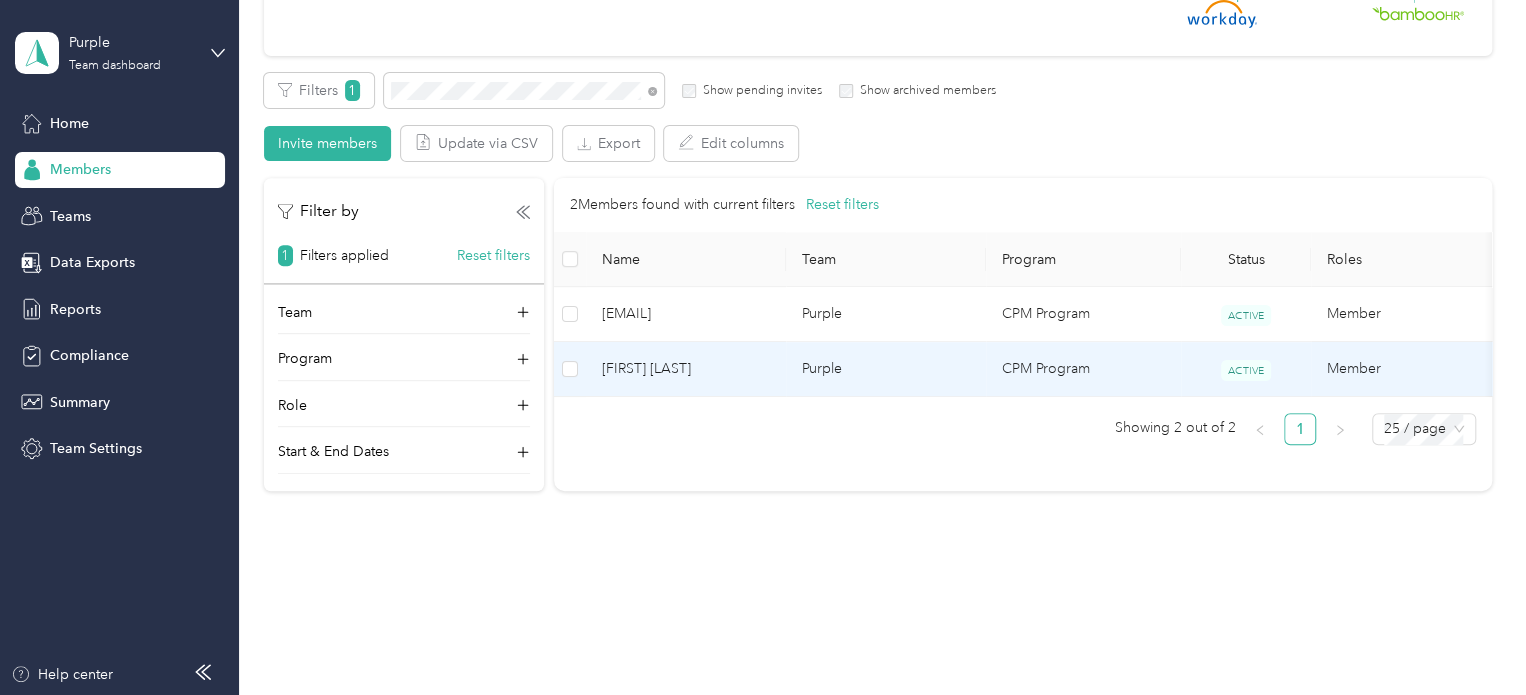 click on "[FIRST] [LAST]" at bounding box center [686, 369] 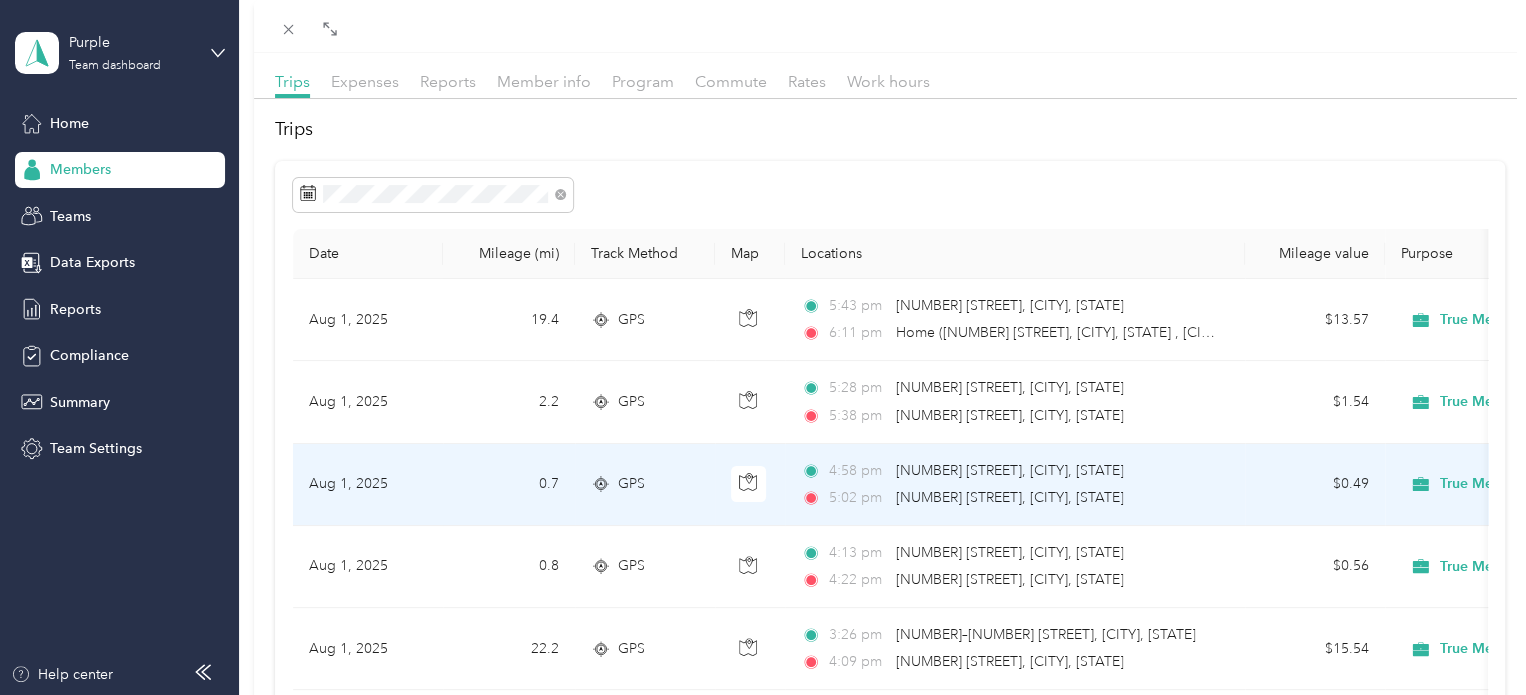 scroll, scrollTop: 0, scrollLeft: 0, axis: both 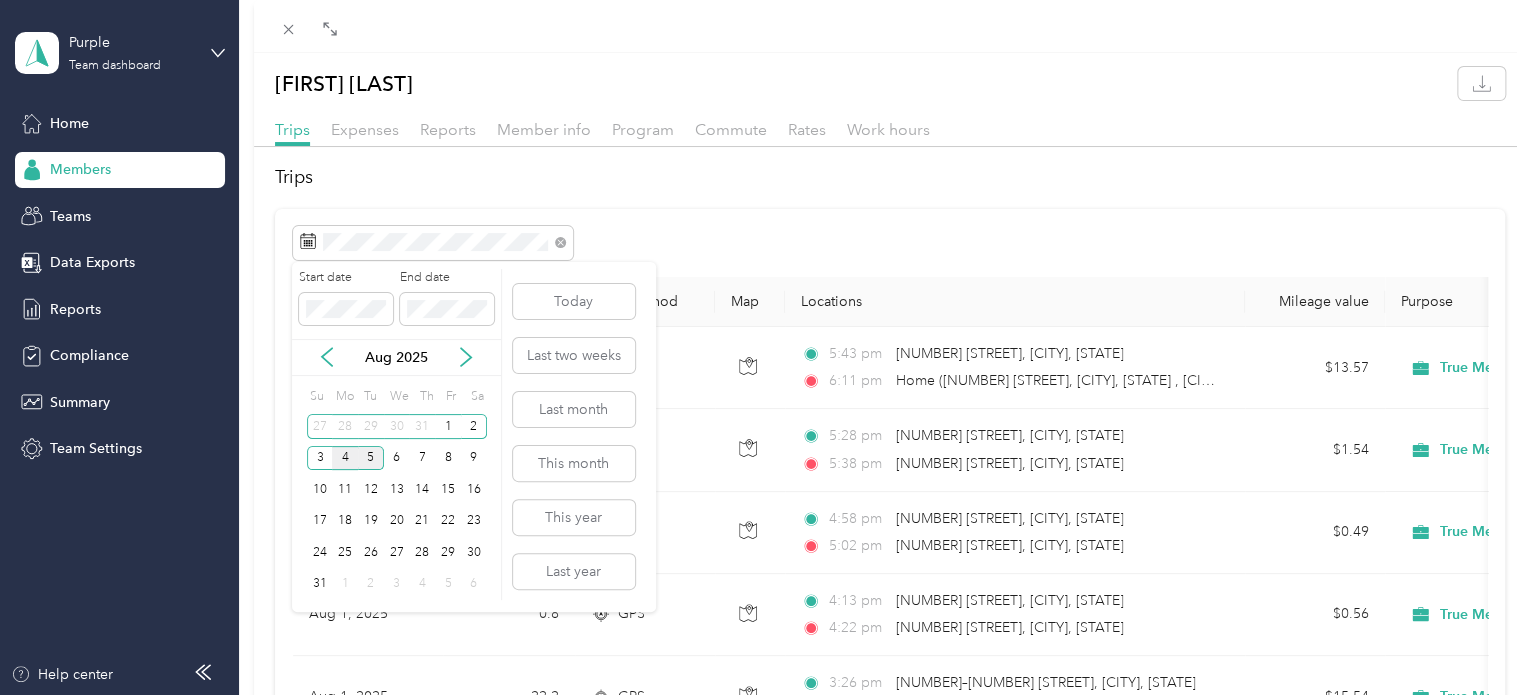 click on "4" at bounding box center (345, 458) 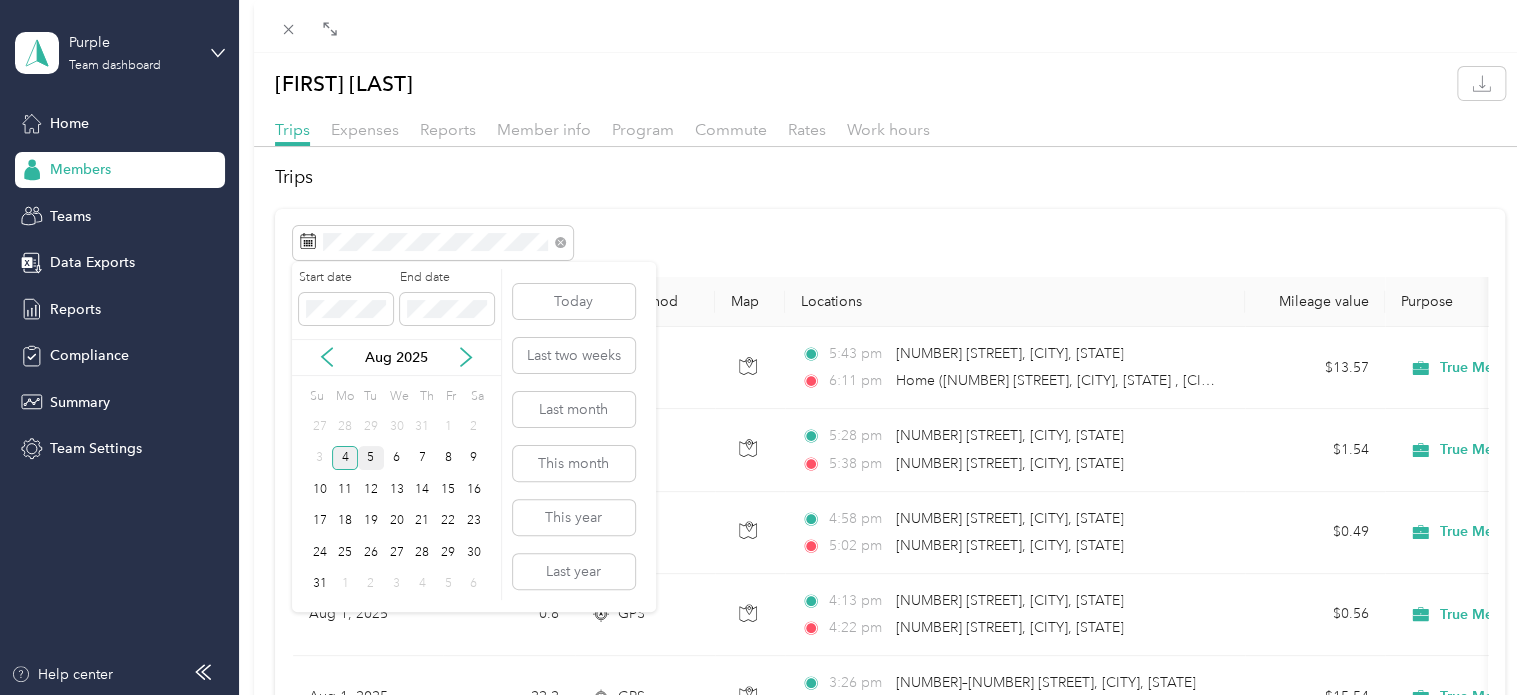 click on "4" at bounding box center (345, 458) 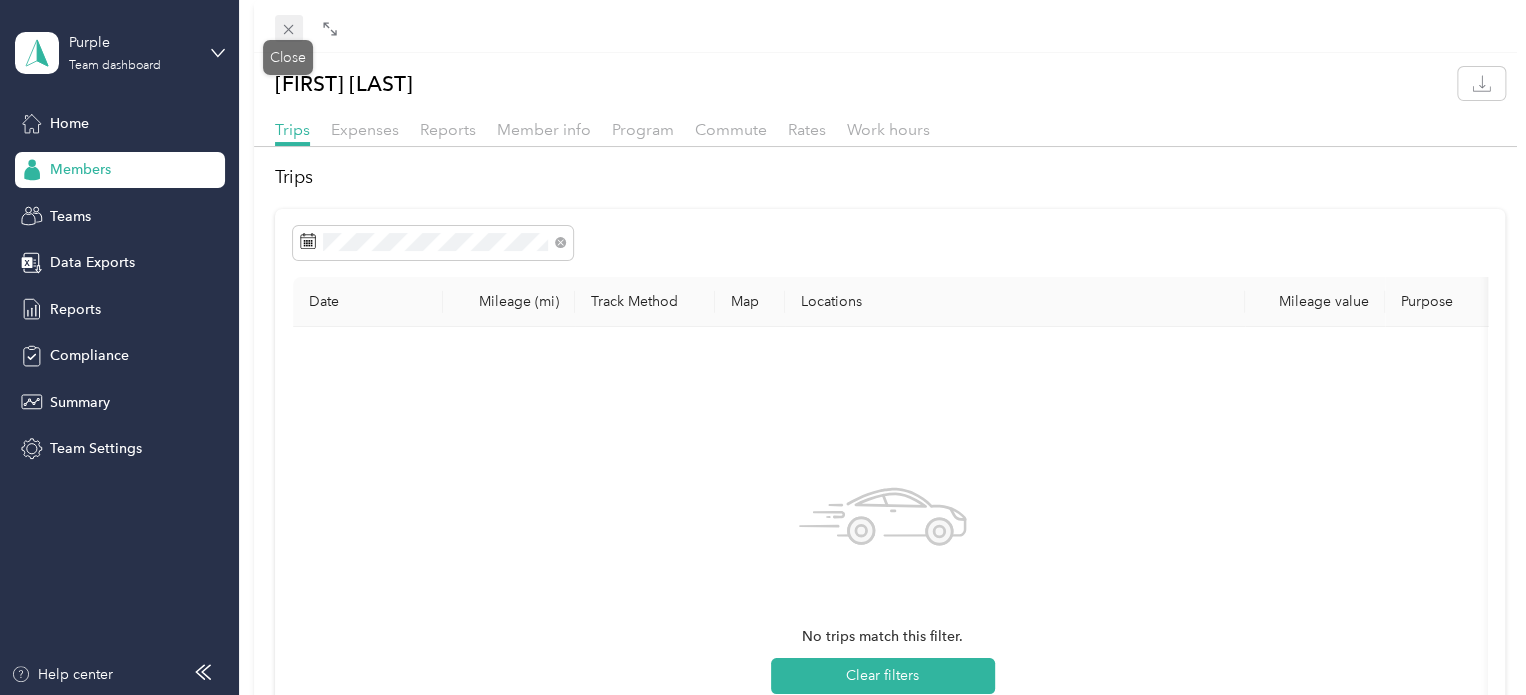 click 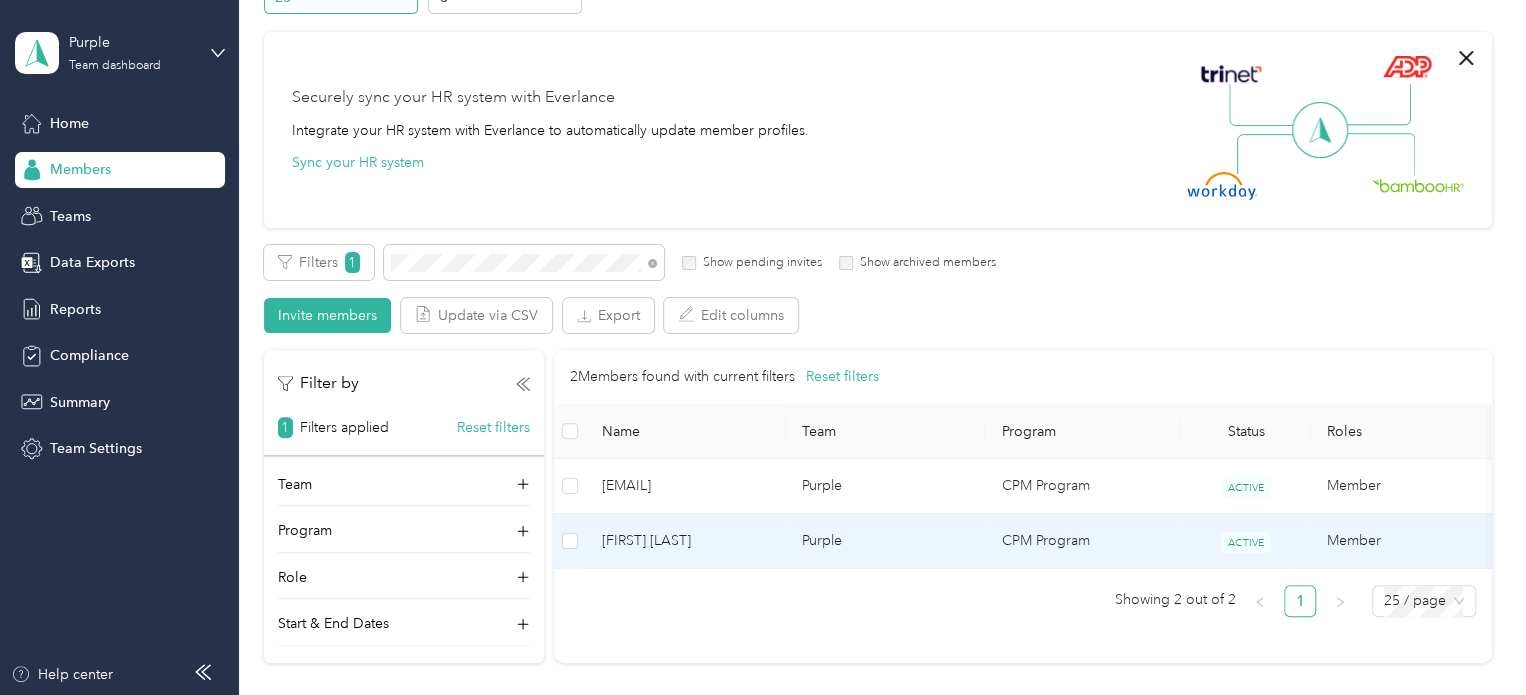 scroll, scrollTop: 0, scrollLeft: 0, axis: both 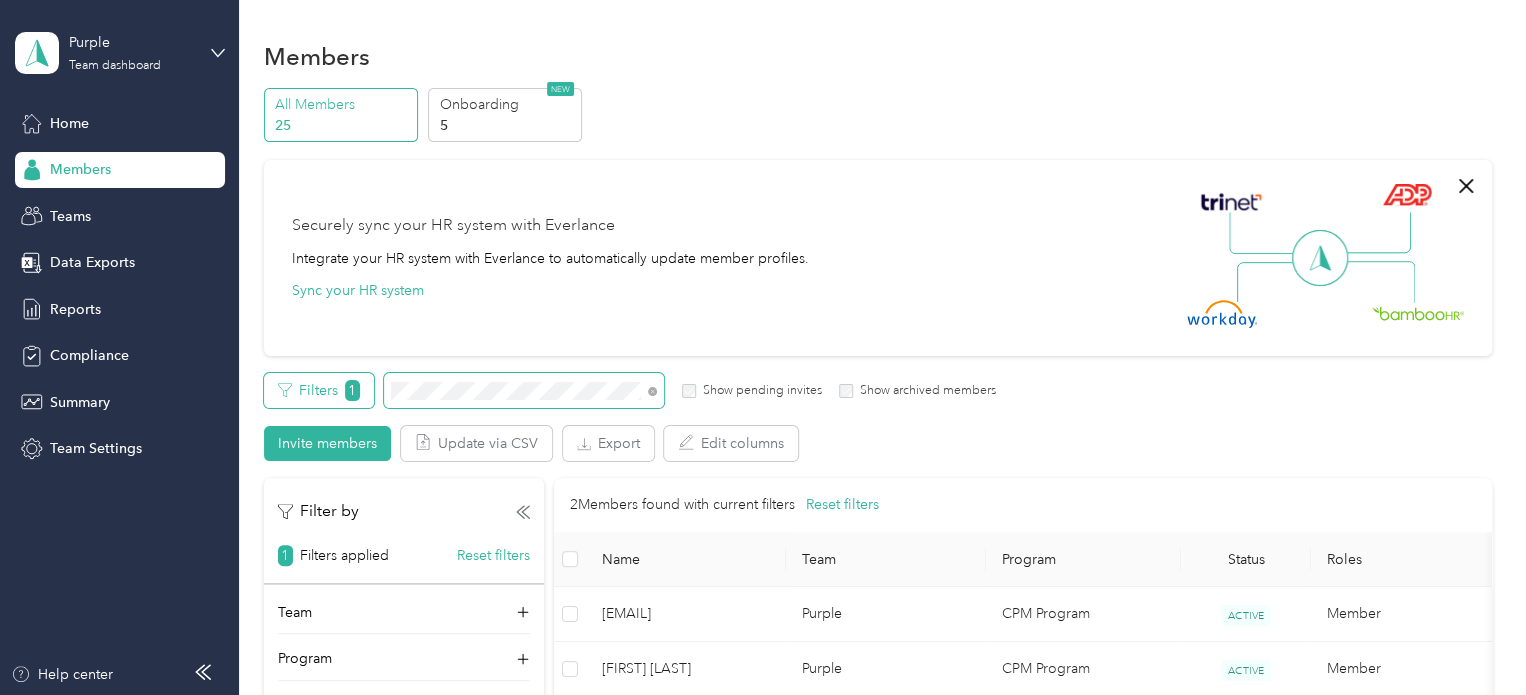 click on "Filters 1 Show pending invites Show archived members" at bounding box center (630, 390) 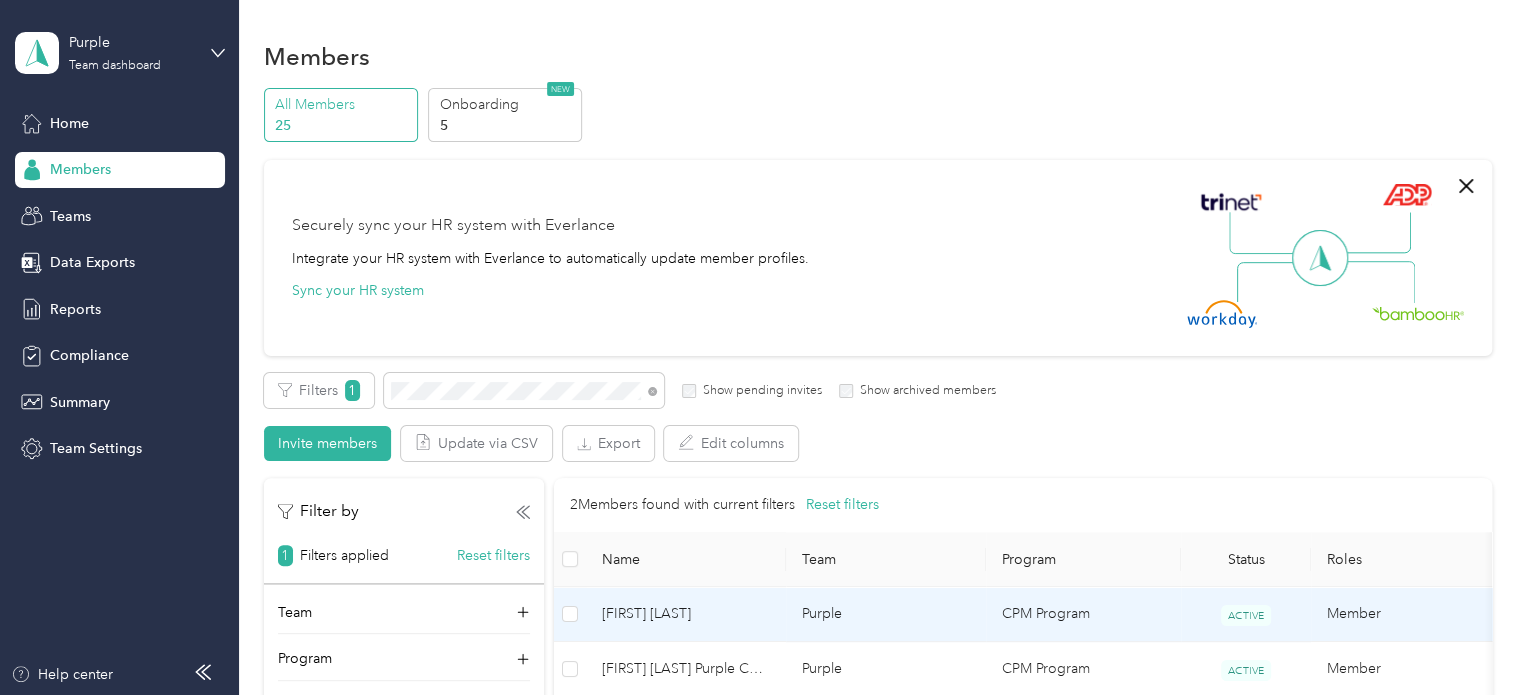 click on "[FIRST] [LAST]  Purple CPM Program ACTIVE Member" at bounding box center (1032, 614) 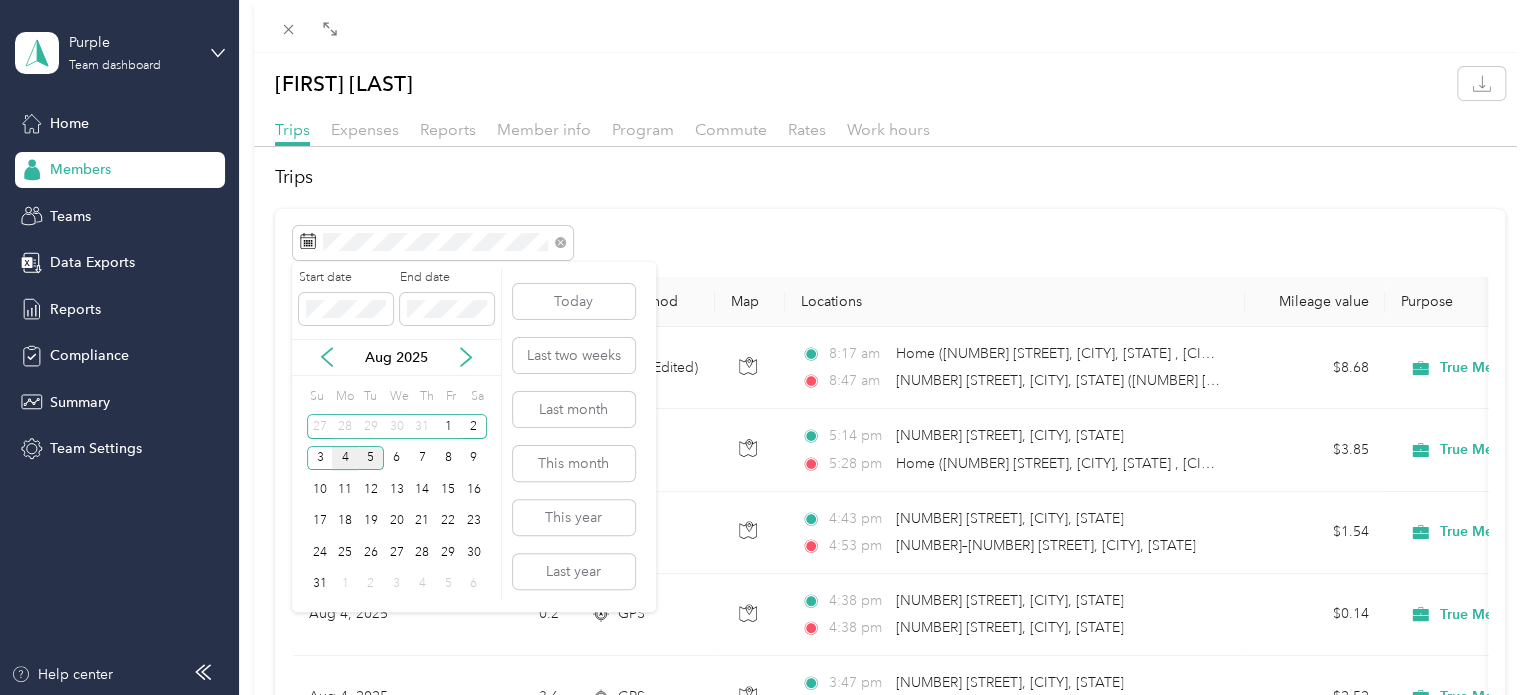 click on "4" at bounding box center [345, 458] 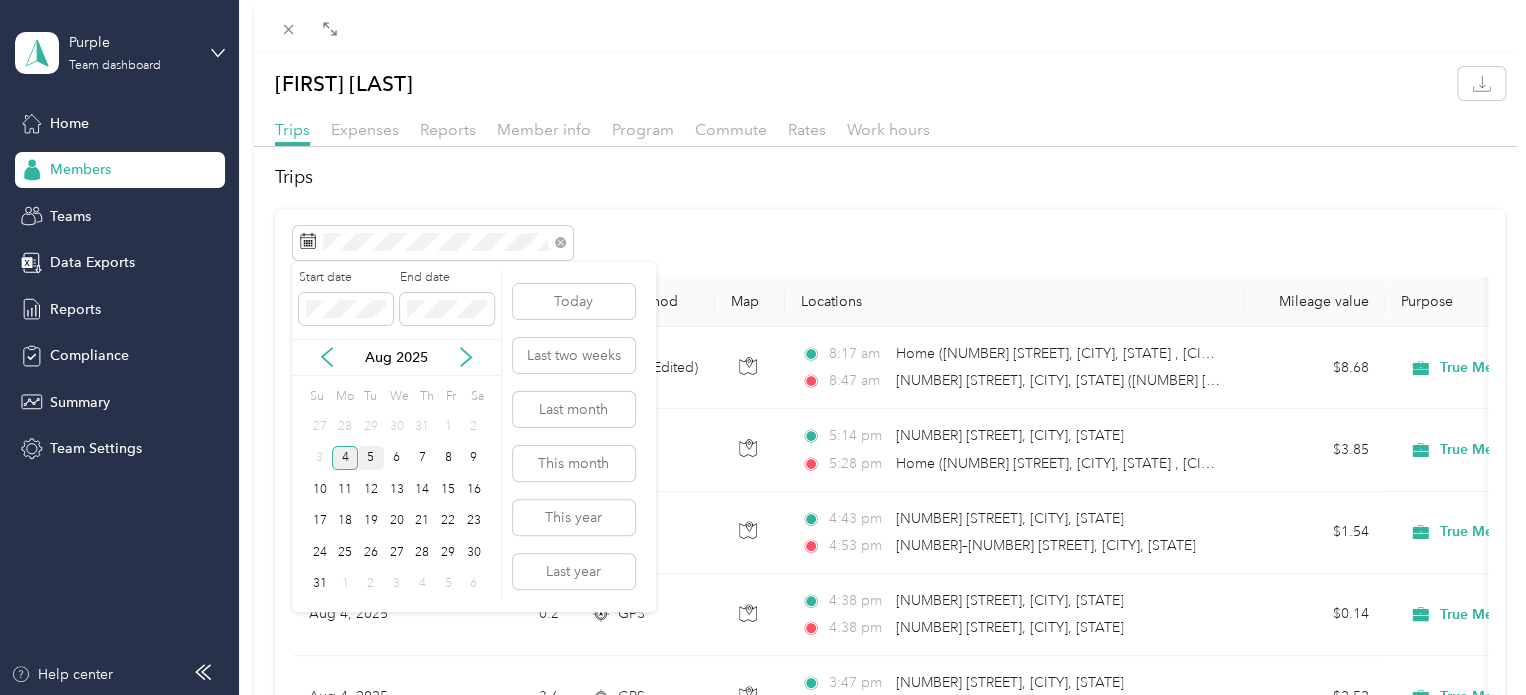 click on "4" at bounding box center (345, 458) 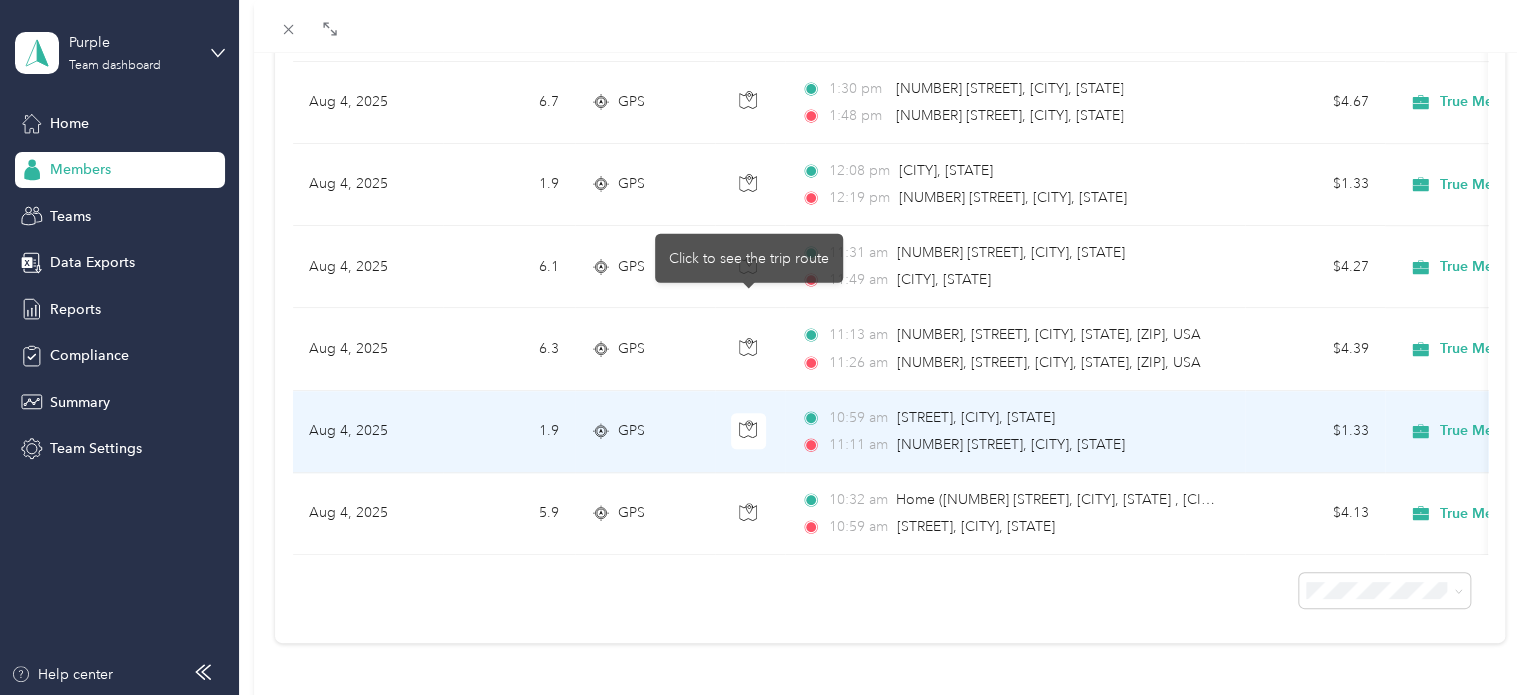 scroll, scrollTop: 286, scrollLeft: 0, axis: vertical 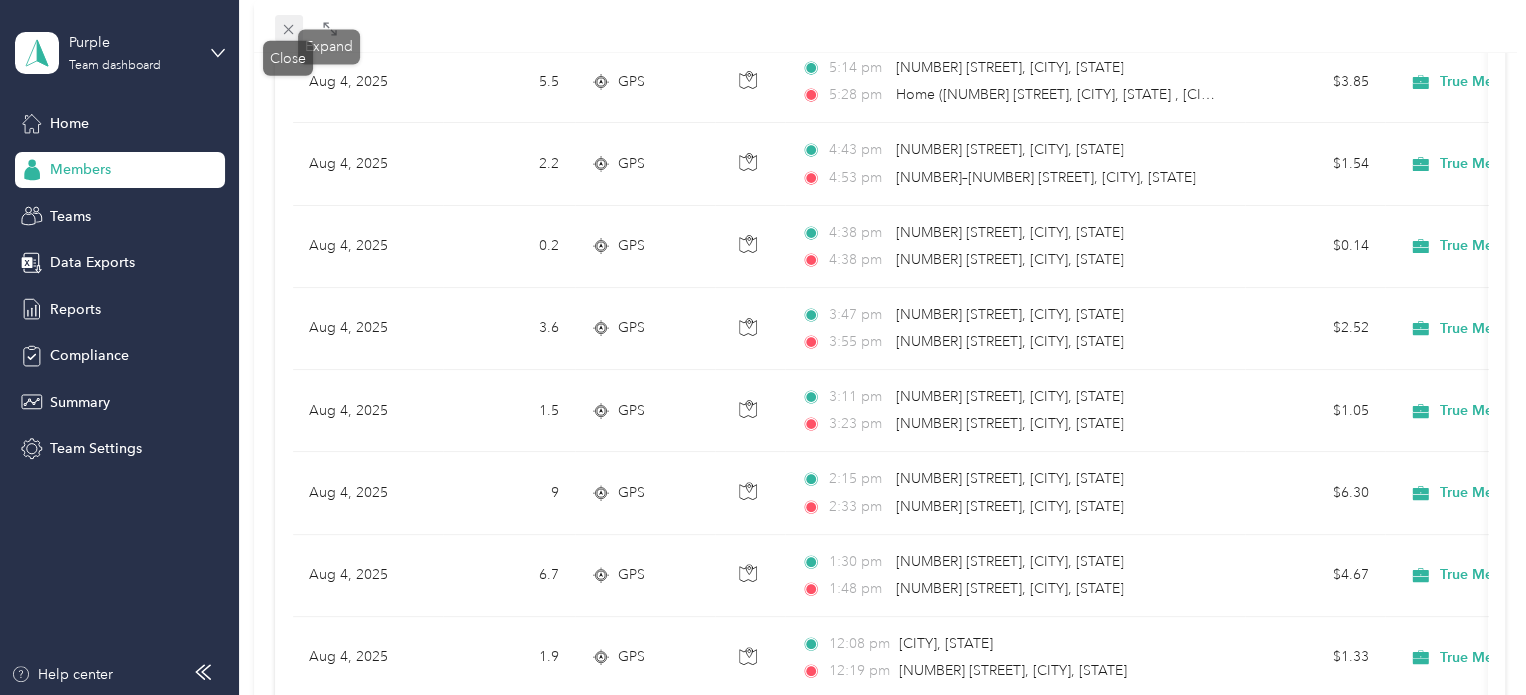click 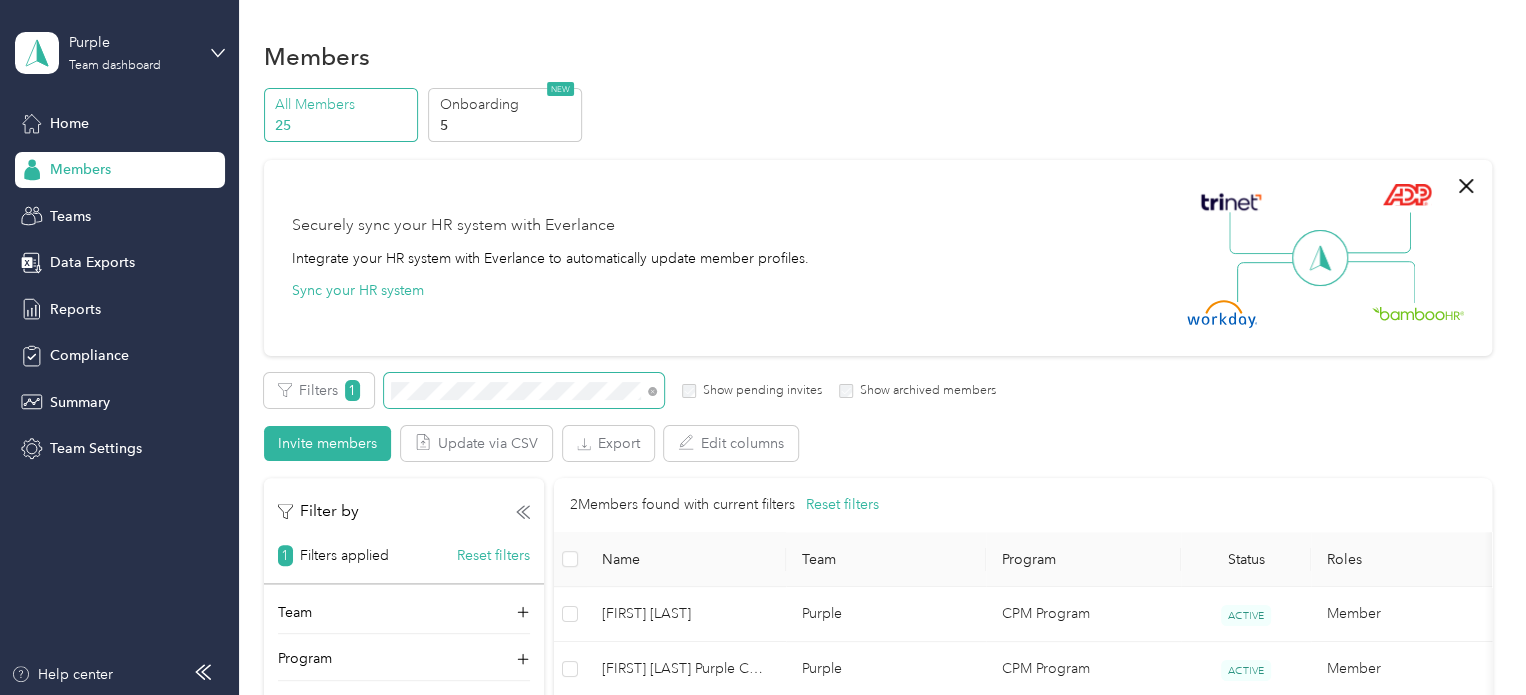 click on "All Members 25 Onboarding 5 NEW Securely sync your HR system with Everlance Integrate your HR system with Everlance to automatically update member profiles. Sync your HR system Edit role Edit team Export Selected  0  of  2   members Cancel Filters 1 Show pending invites Show archived members Invite members Update via CSV Export Edit columns  Filter by 1   Filters applied Reset filters Team Program Role Start & End Dates 2  Members found with current filters Reset filters Name Team Program Status Roles             [FIRST] [LAST]  Purple CPM Program ACTIVE Member [FIRST] [LAST]  Purple CPM Program ACTIVE Member Showing 2 out of 2 1 25 / page" at bounding box center [878, 448] 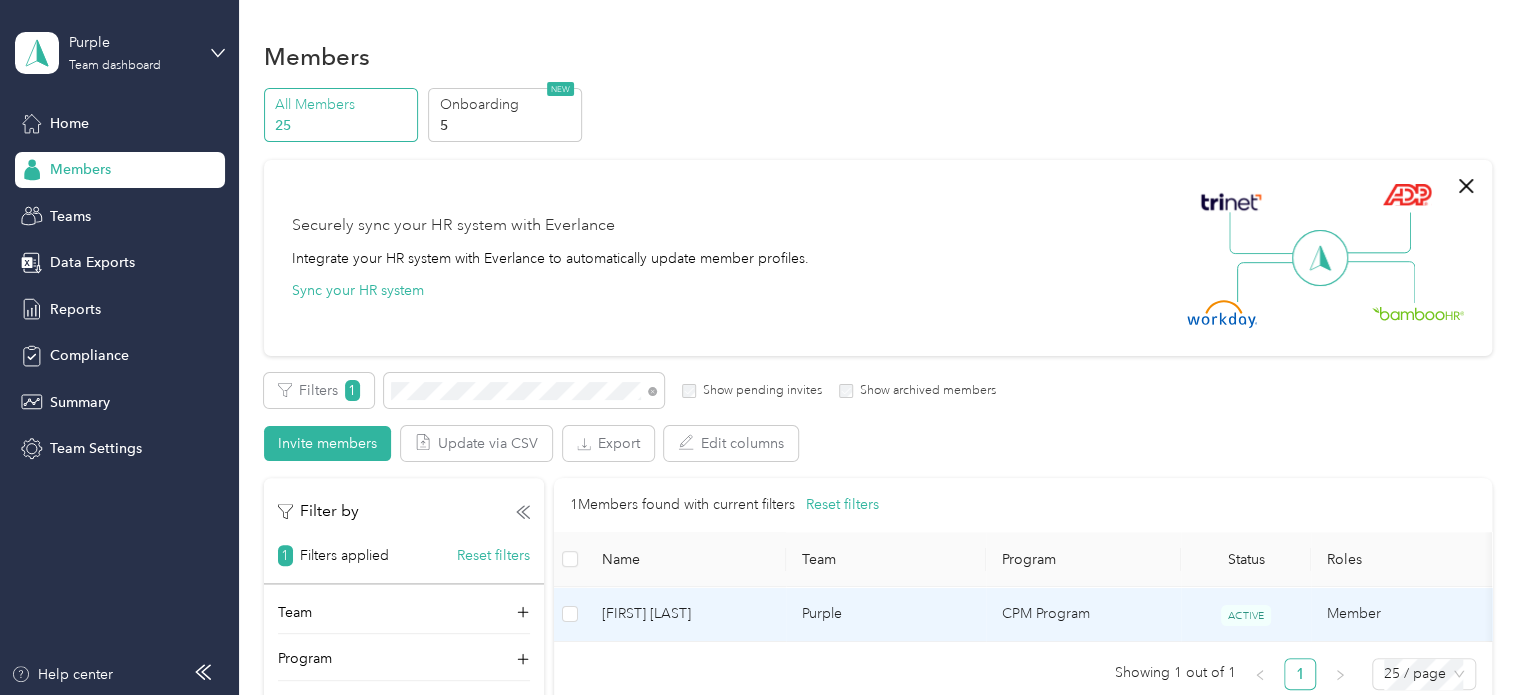 click on "[FIRST] [LAST]" at bounding box center (686, 614) 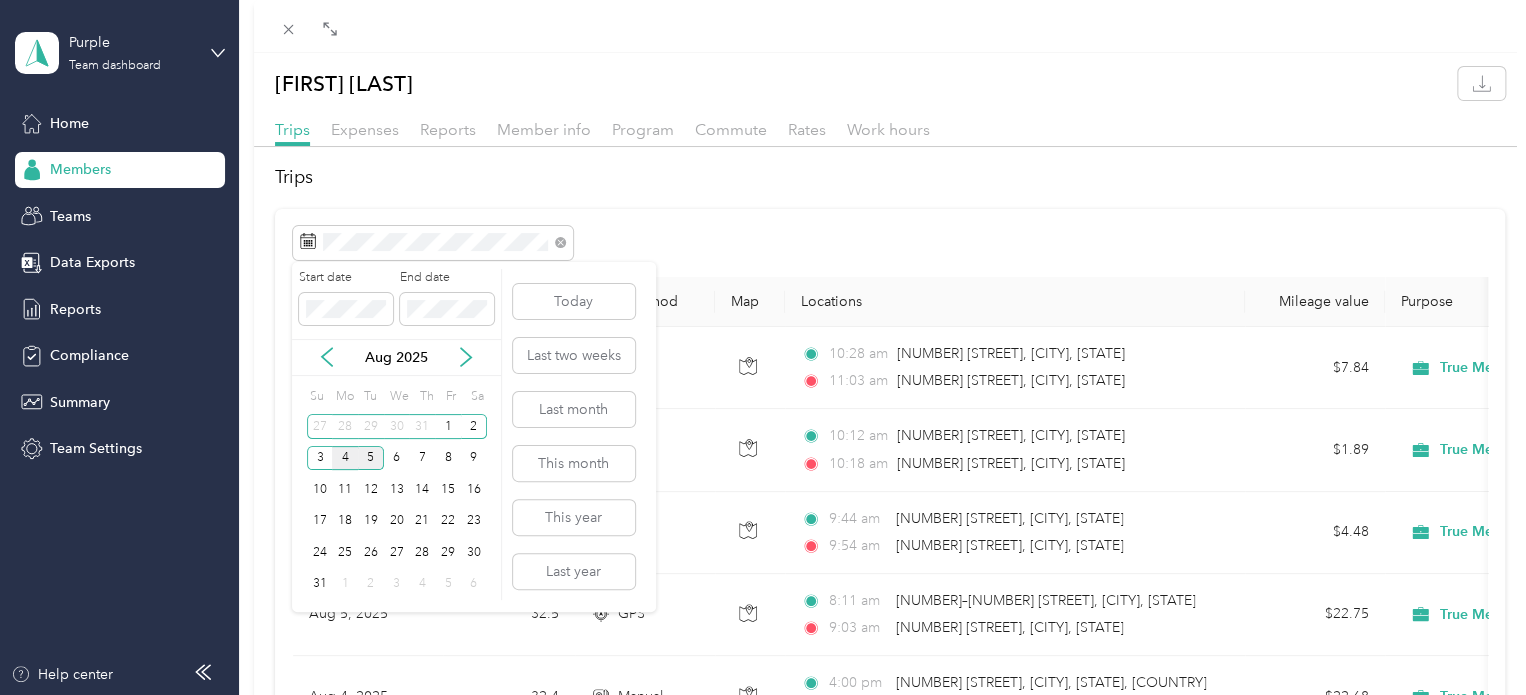 click on "4" at bounding box center [345, 458] 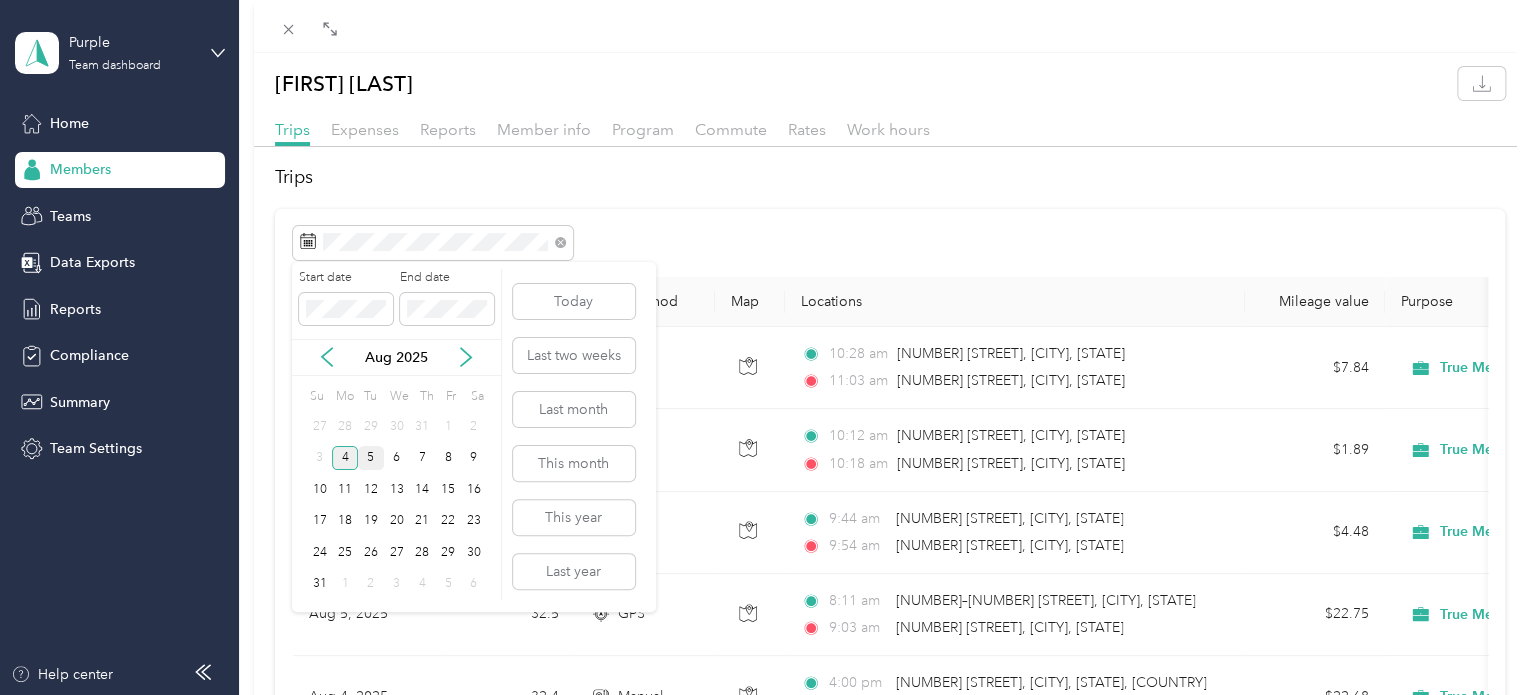click on "4" at bounding box center (345, 458) 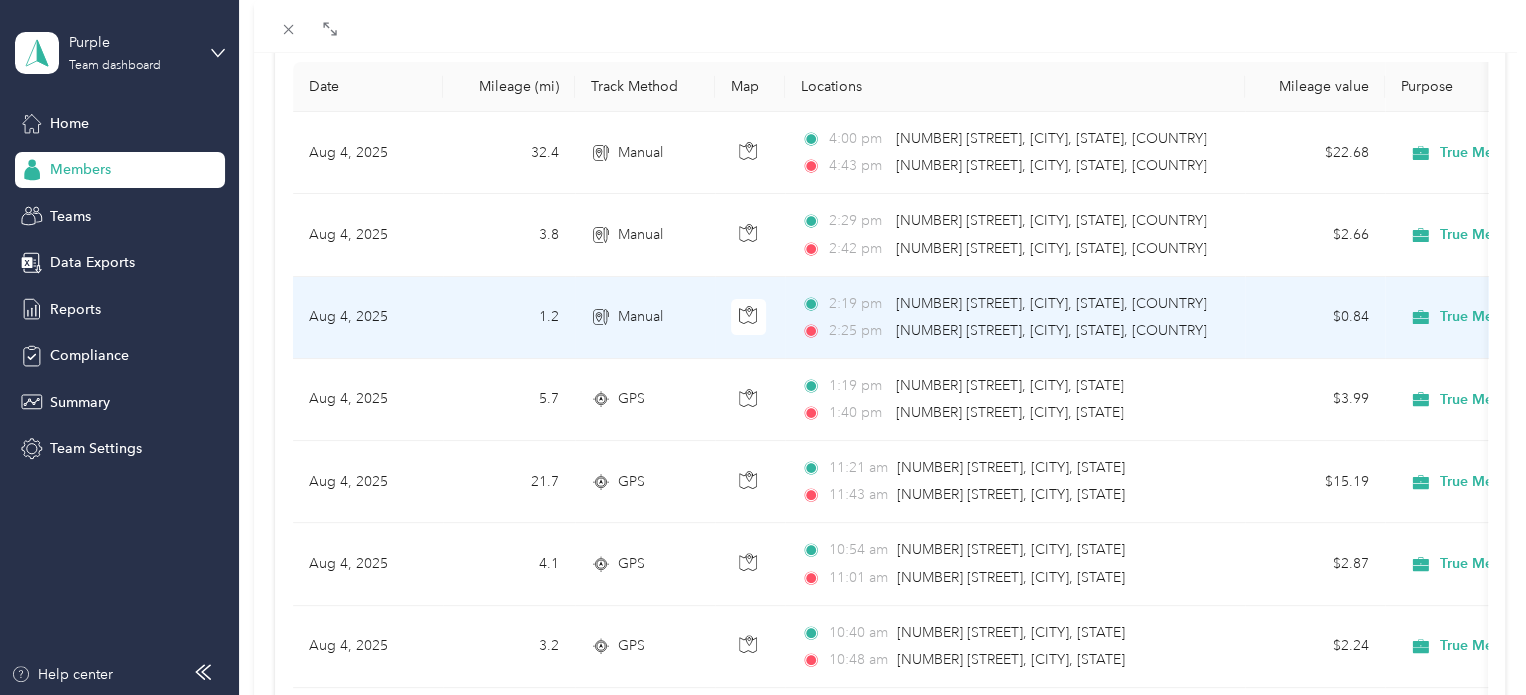 scroll, scrollTop: 100, scrollLeft: 0, axis: vertical 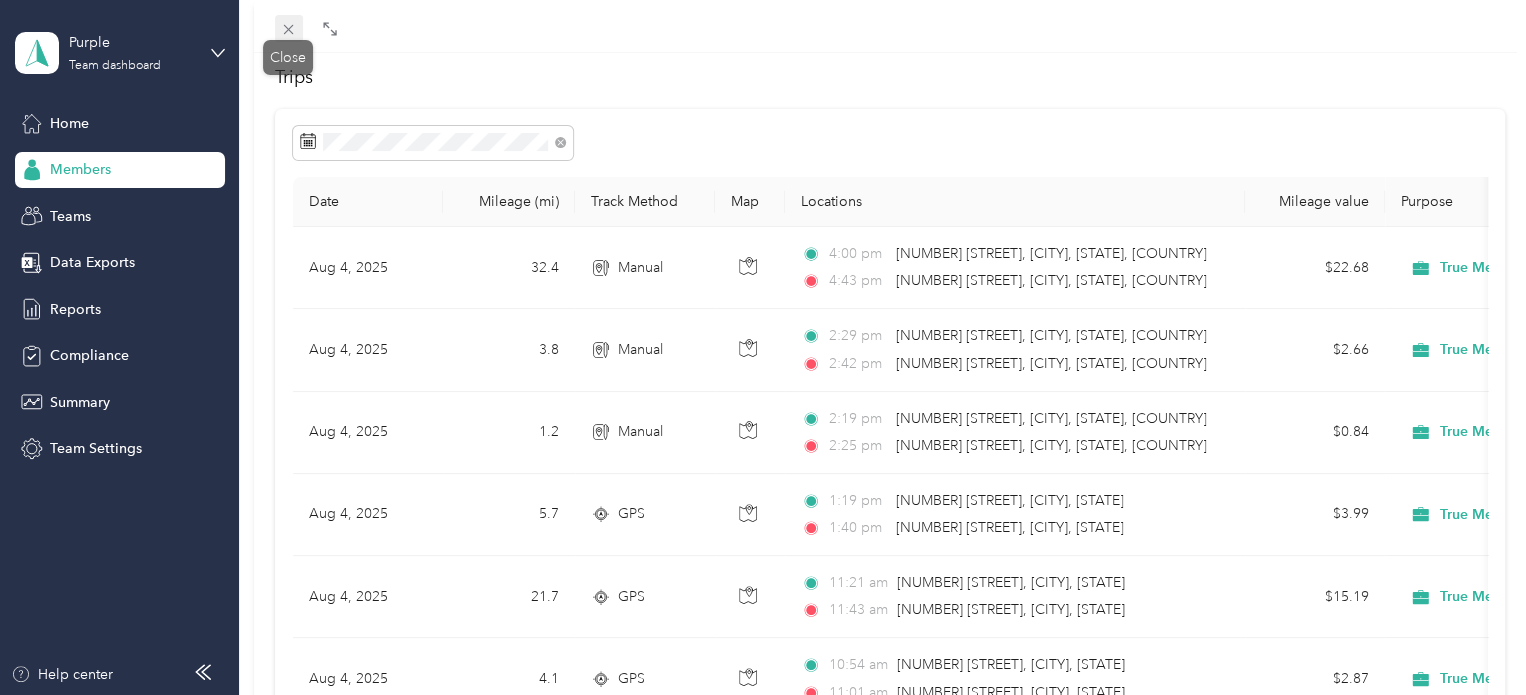 click 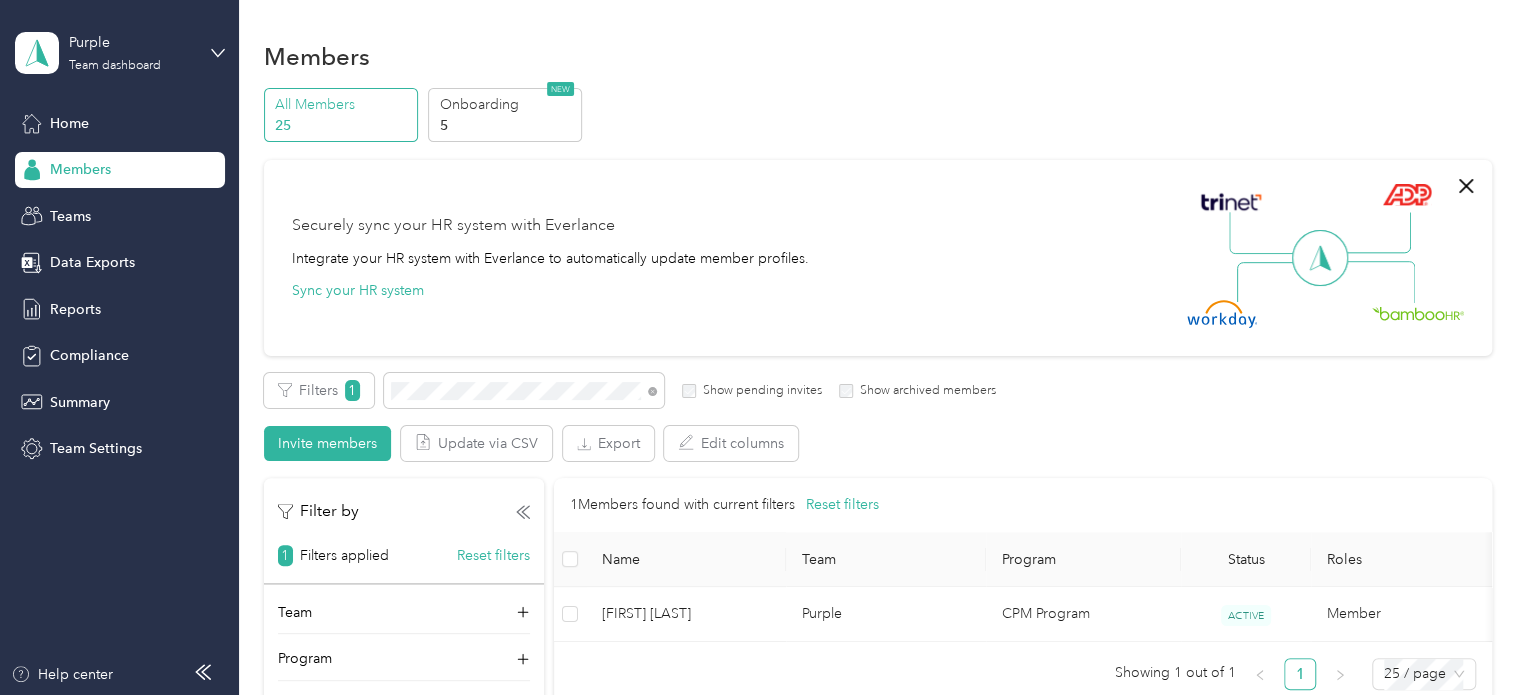 click on "Members" at bounding box center [120, 170] 